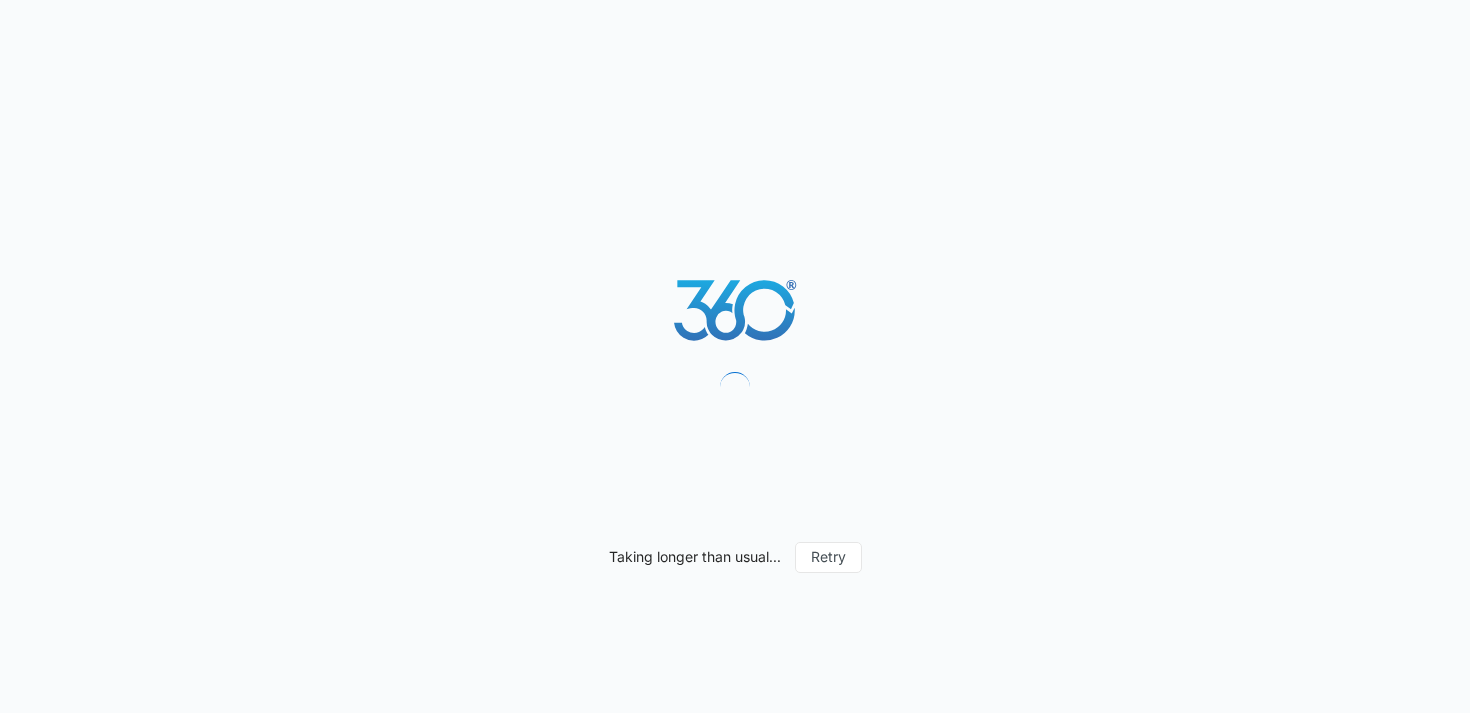 scroll, scrollTop: 0, scrollLeft: 0, axis: both 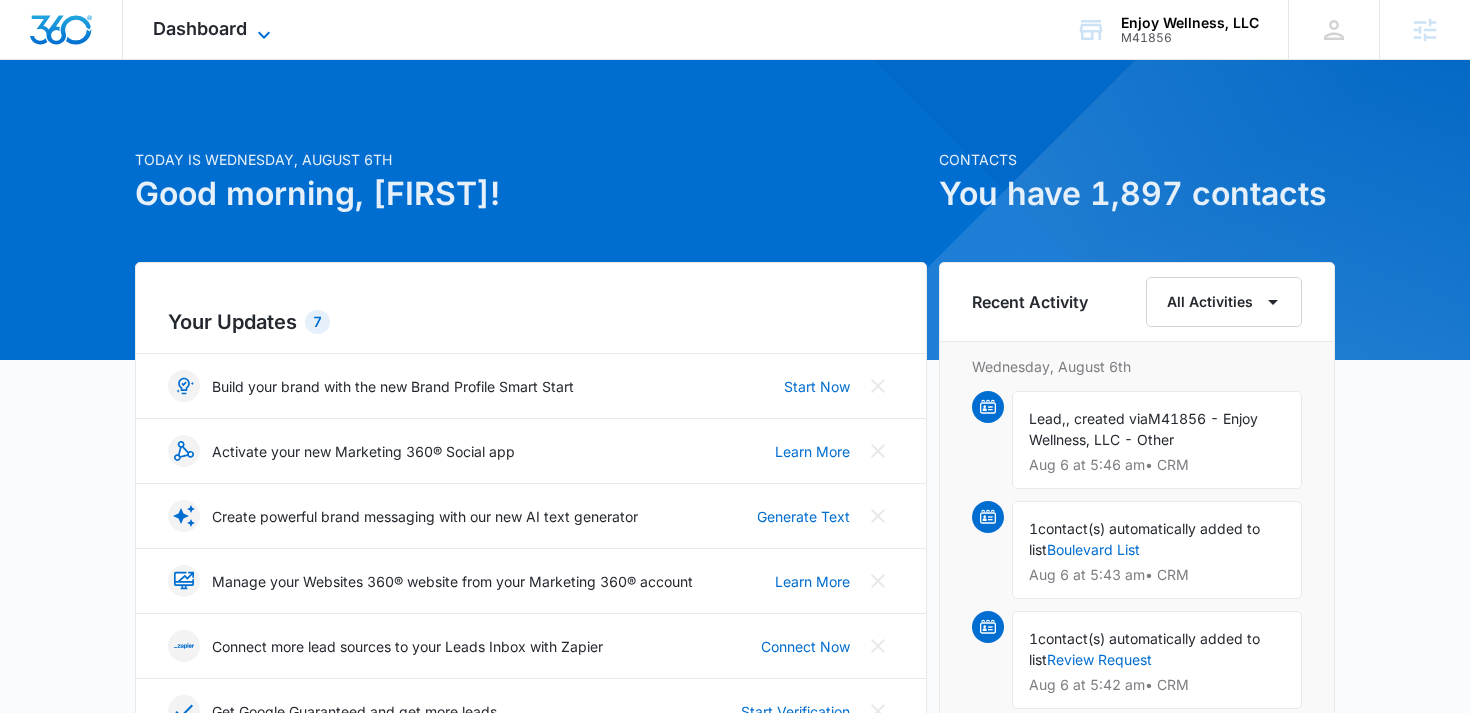click on "Dashboard" at bounding box center (200, 28) 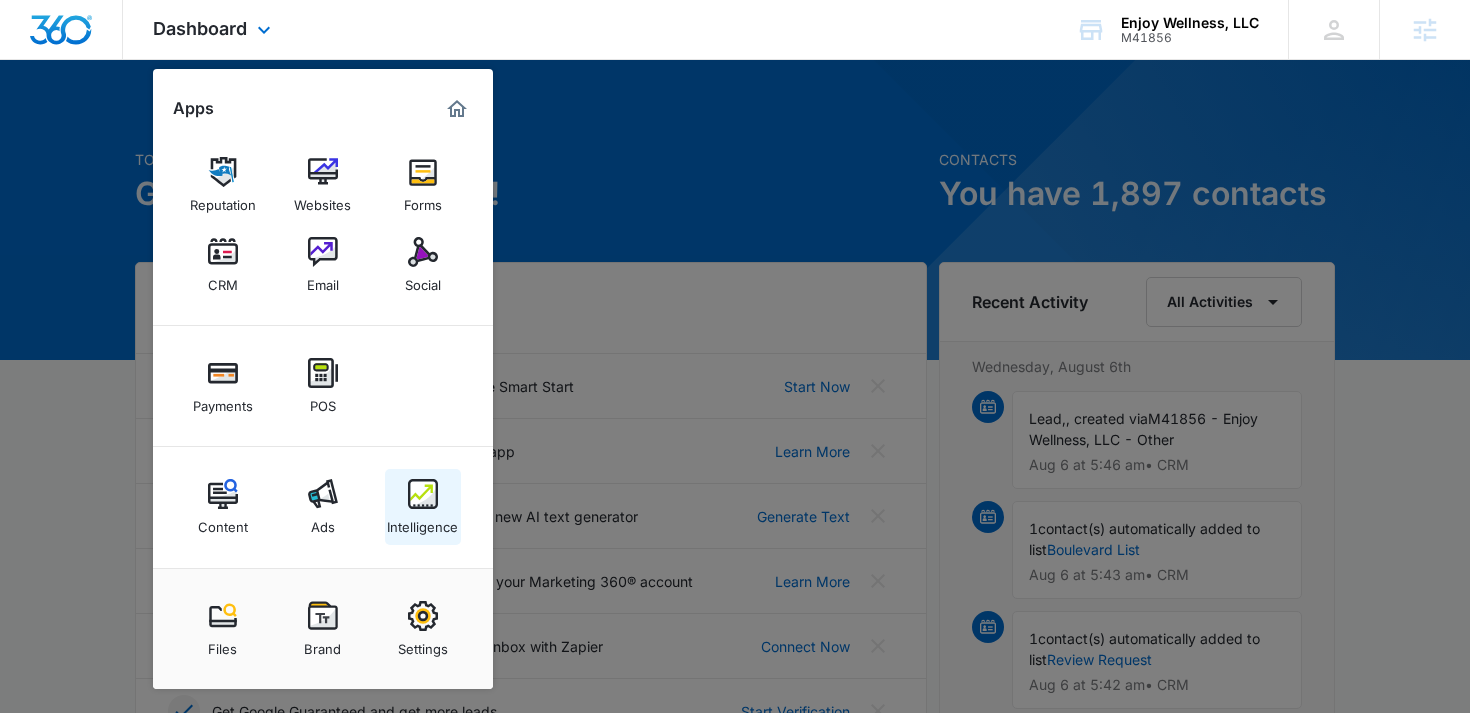 click on "Intelligence" at bounding box center [422, 522] 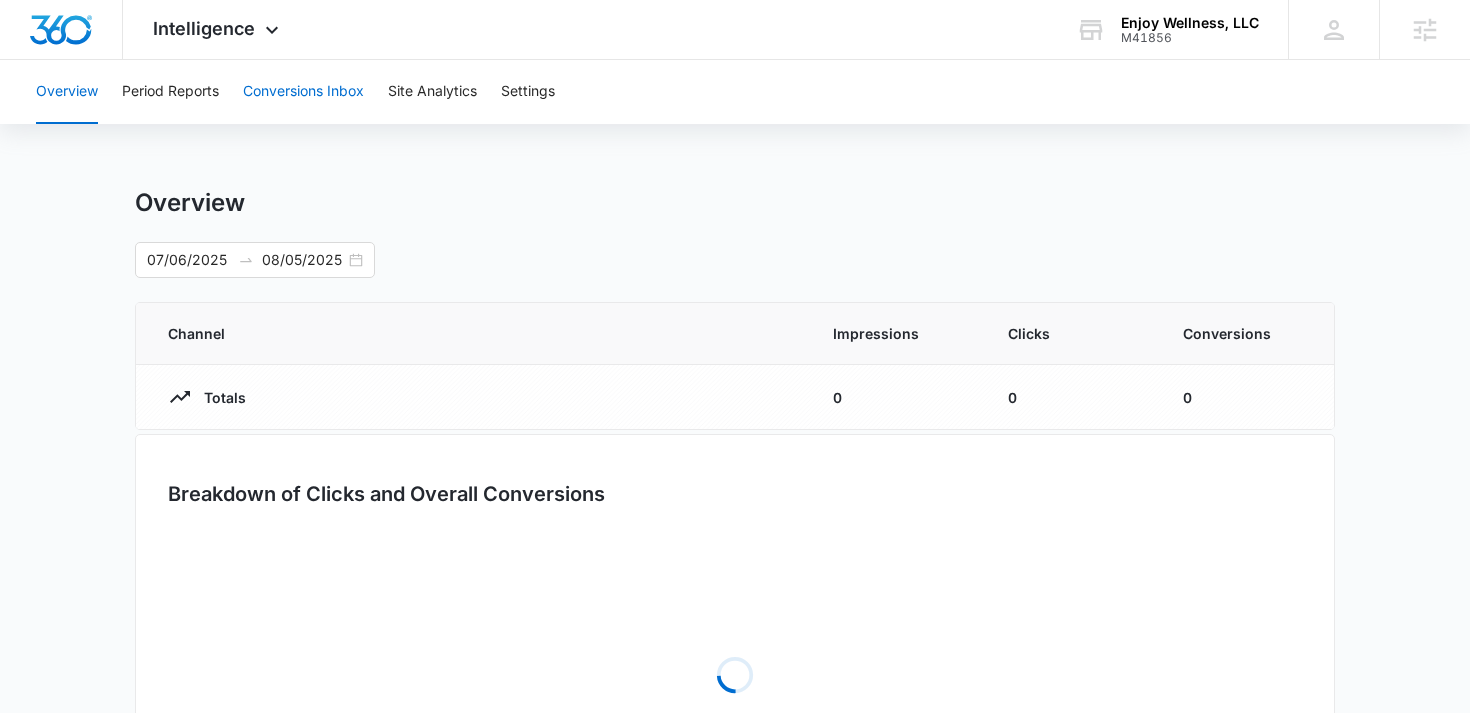click on "Conversions Inbox" at bounding box center (303, 92) 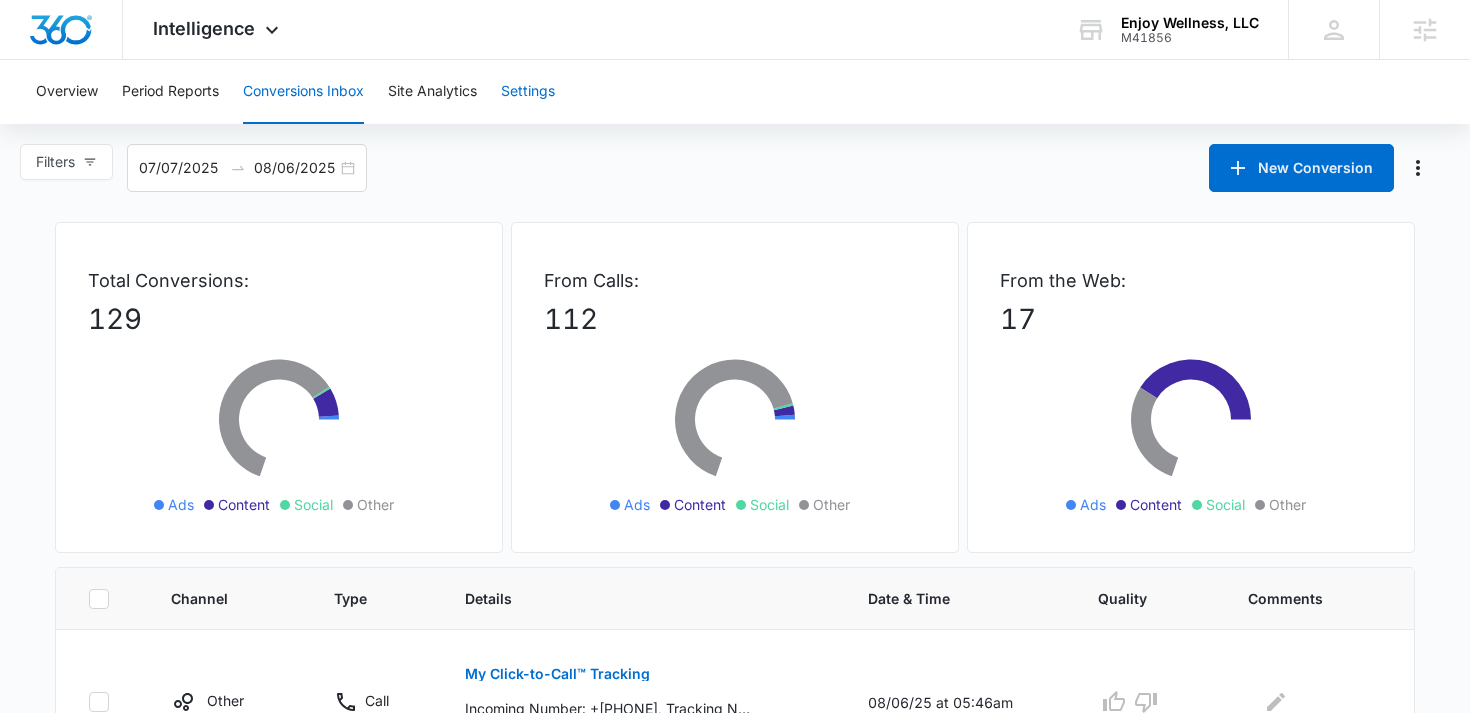 click on "Settings" at bounding box center [528, 92] 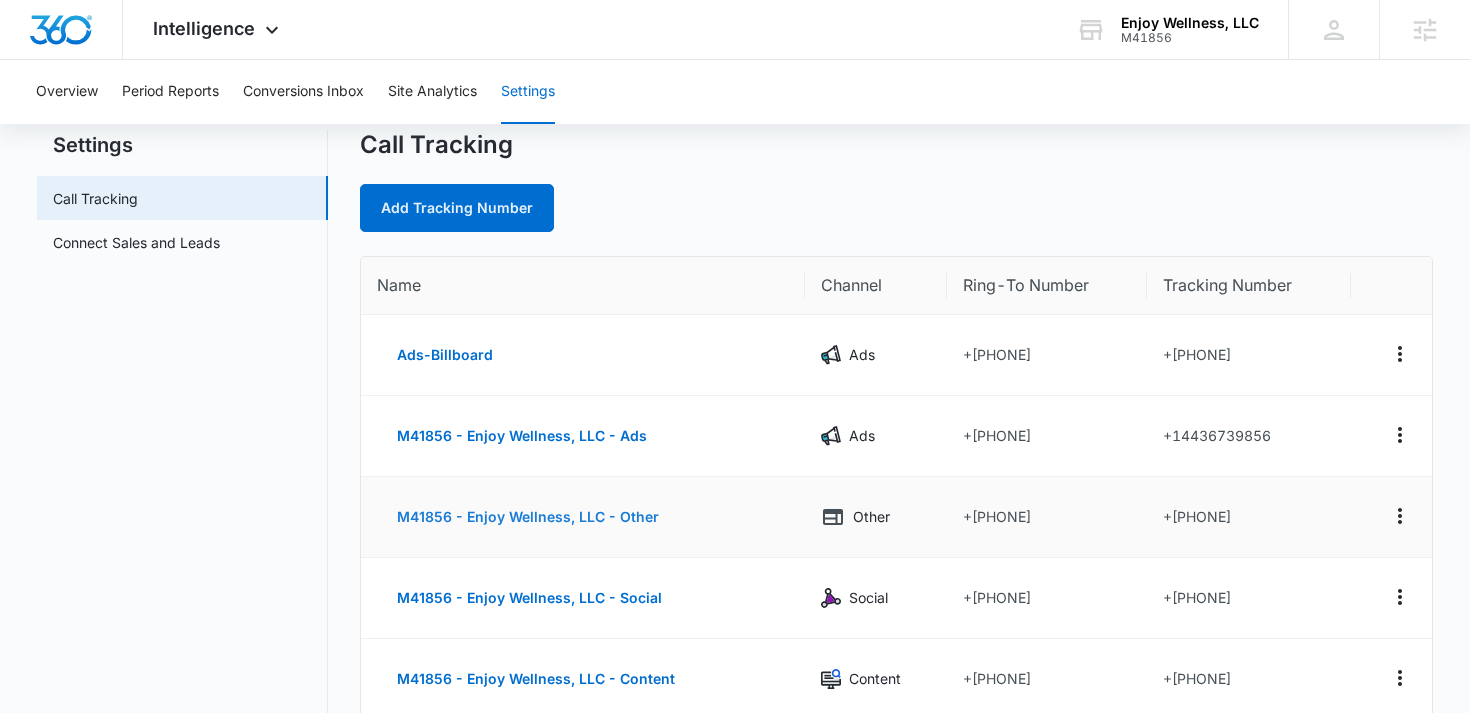 scroll, scrollTop: 0, scrollLeft: 0, axis: both 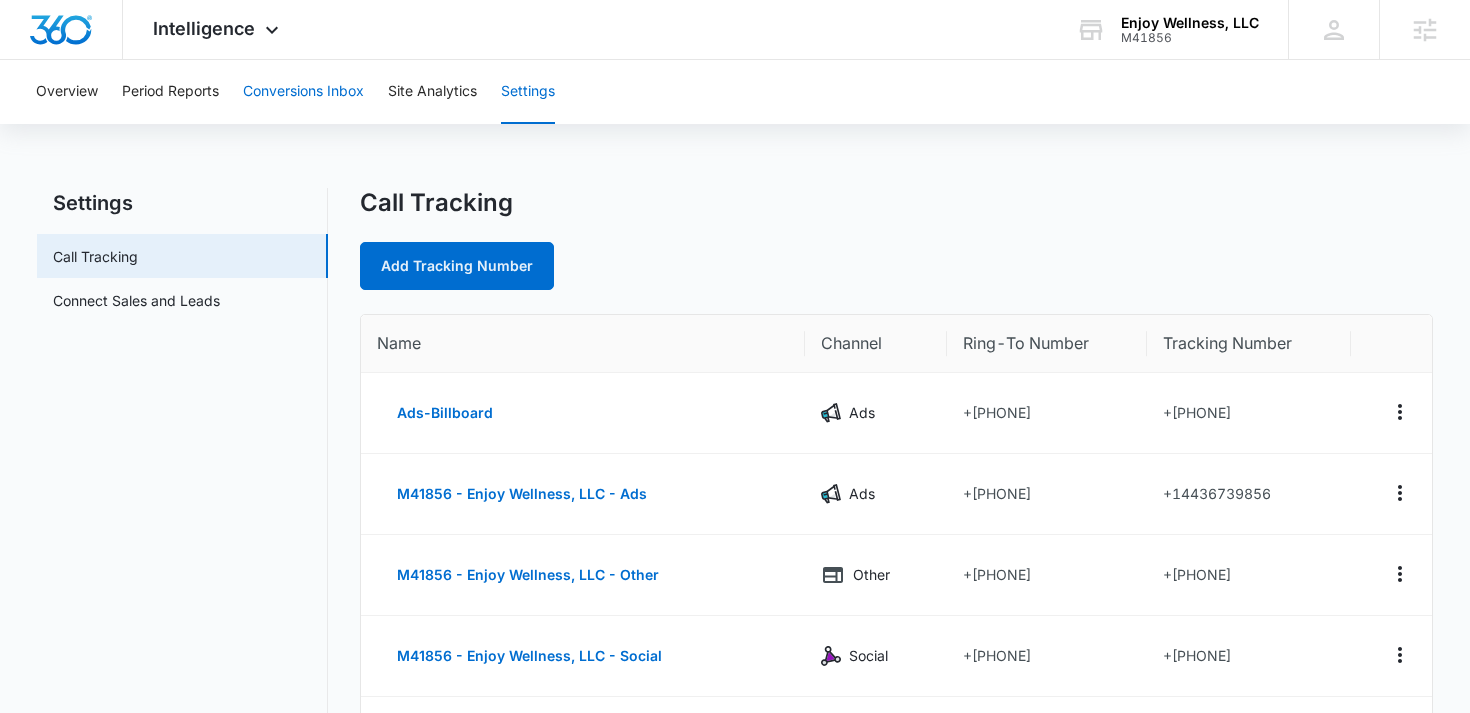 click on "Conversions Inbox" at bounding box center [303, 92] 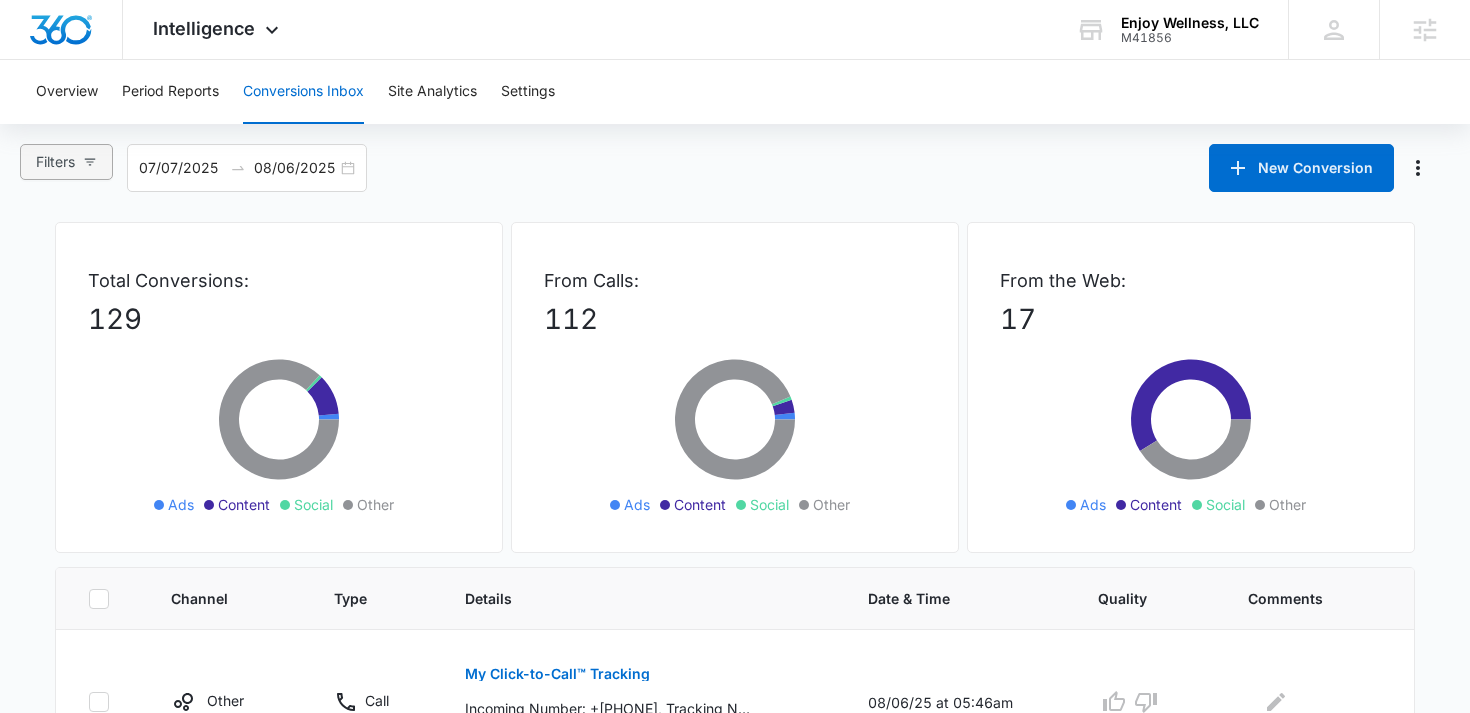 click on "Filters" at bounding box center (66, 162) 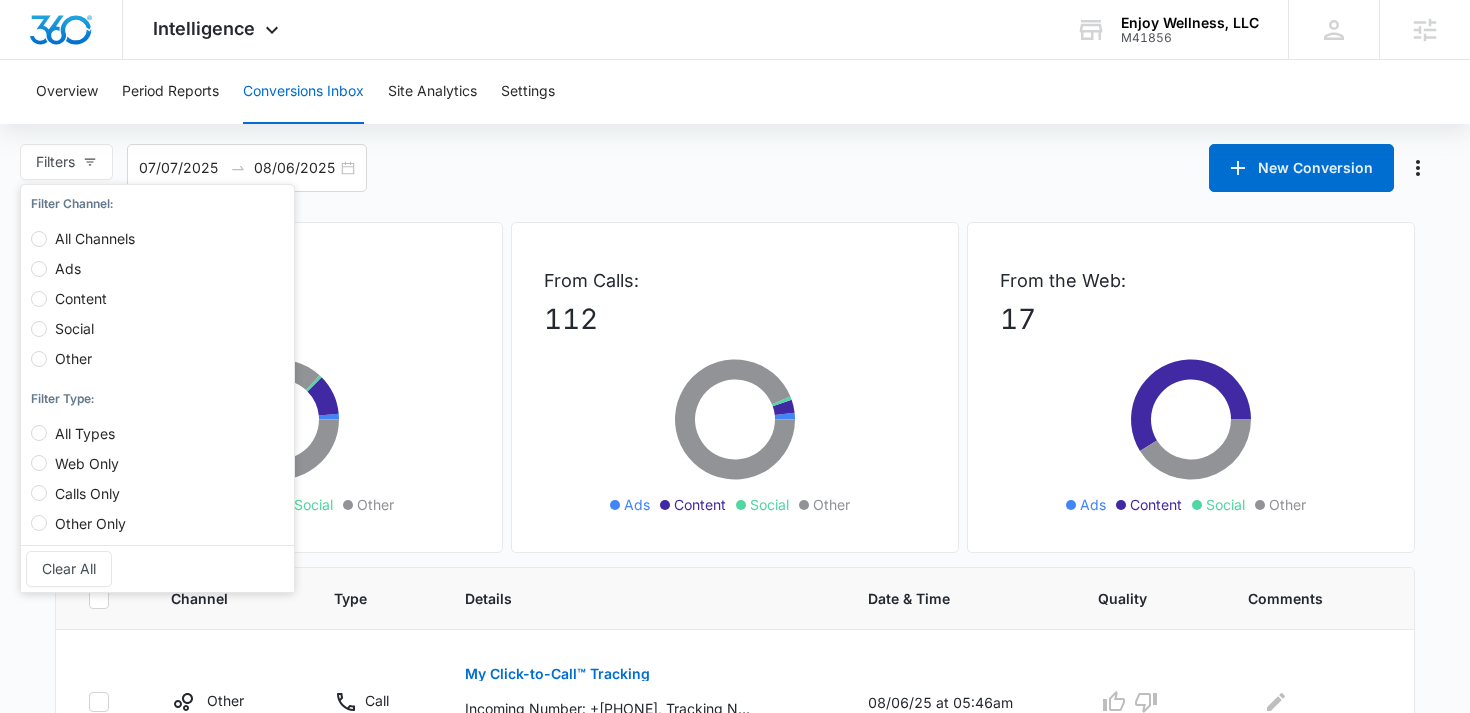 click on "Filters Filter Channel : All Channels Ads Content Social Other Filter Type : All Types Web Only Calls Only Other Only Clear All 07/07/2025 08/06/2025 New Conversion" at bounding box center [735, 168] 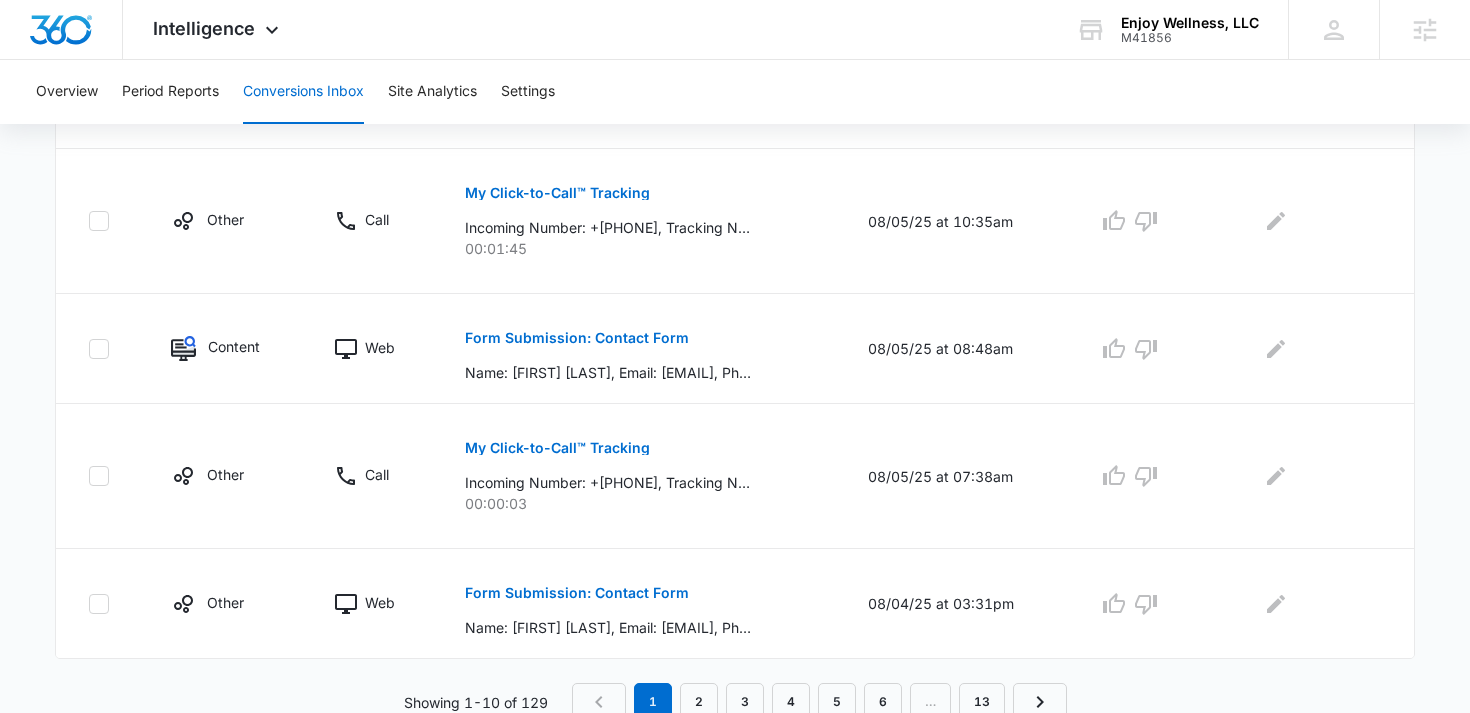 scroll, scrollTop: 1324, scrollLeft: 0, axis: vertical 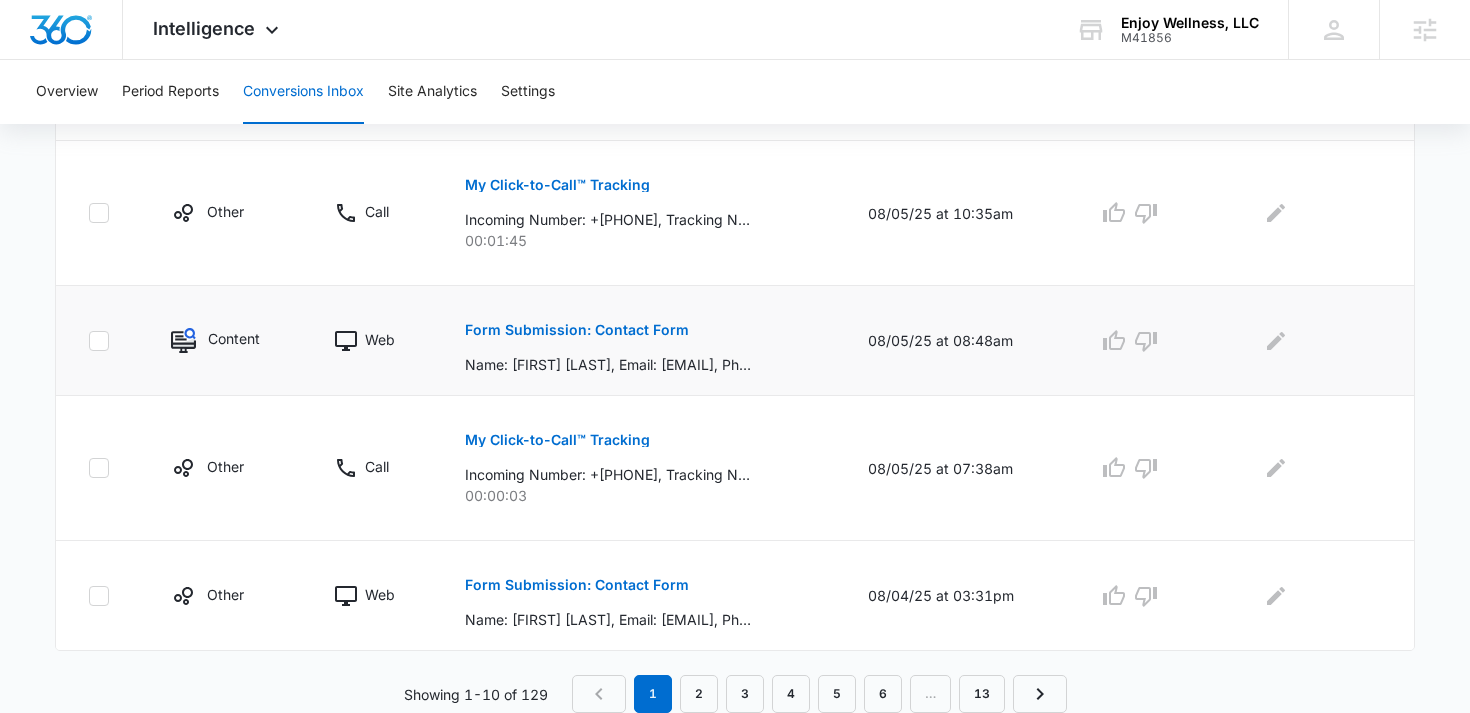 click on "Form Submission: Contact Form" at bounding box center (577, 330) 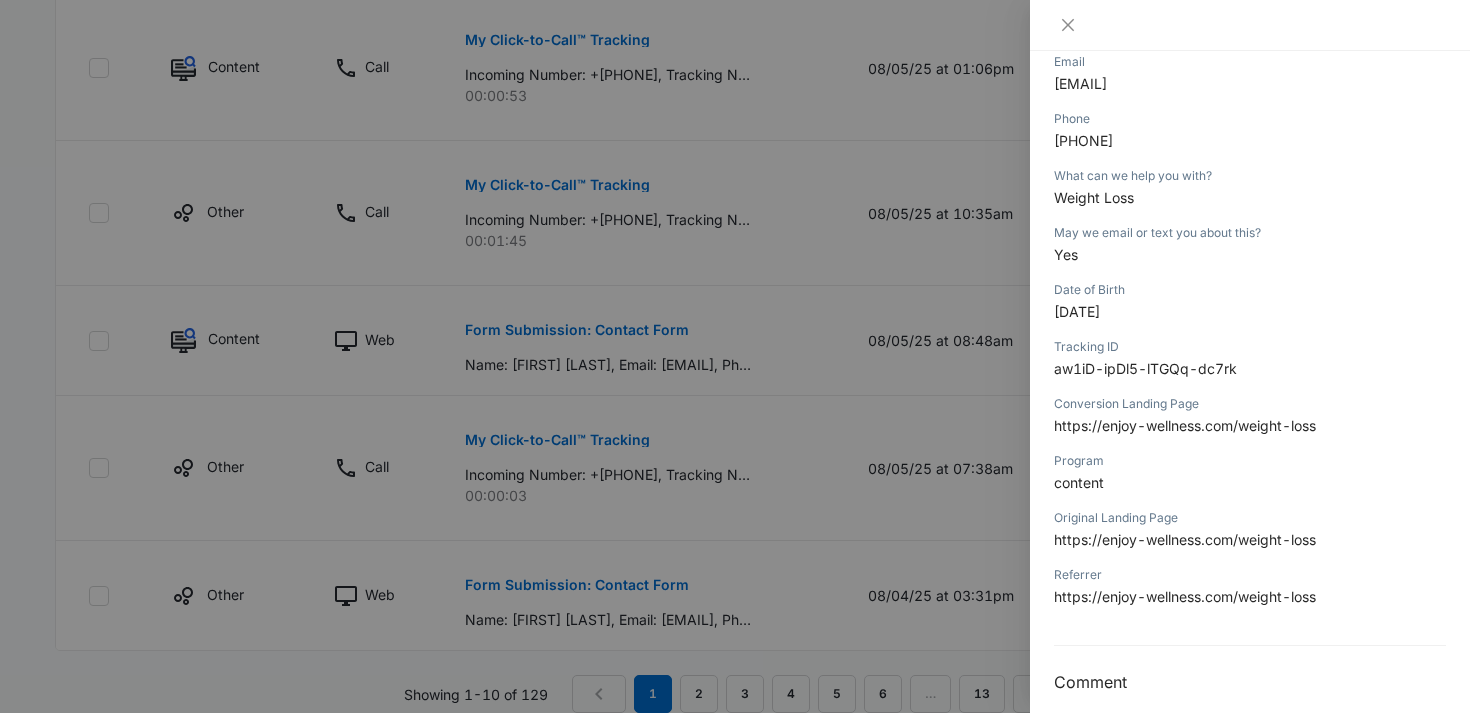 scroll, scrollTop: 334, scrollLeft: 0, axis: vertical 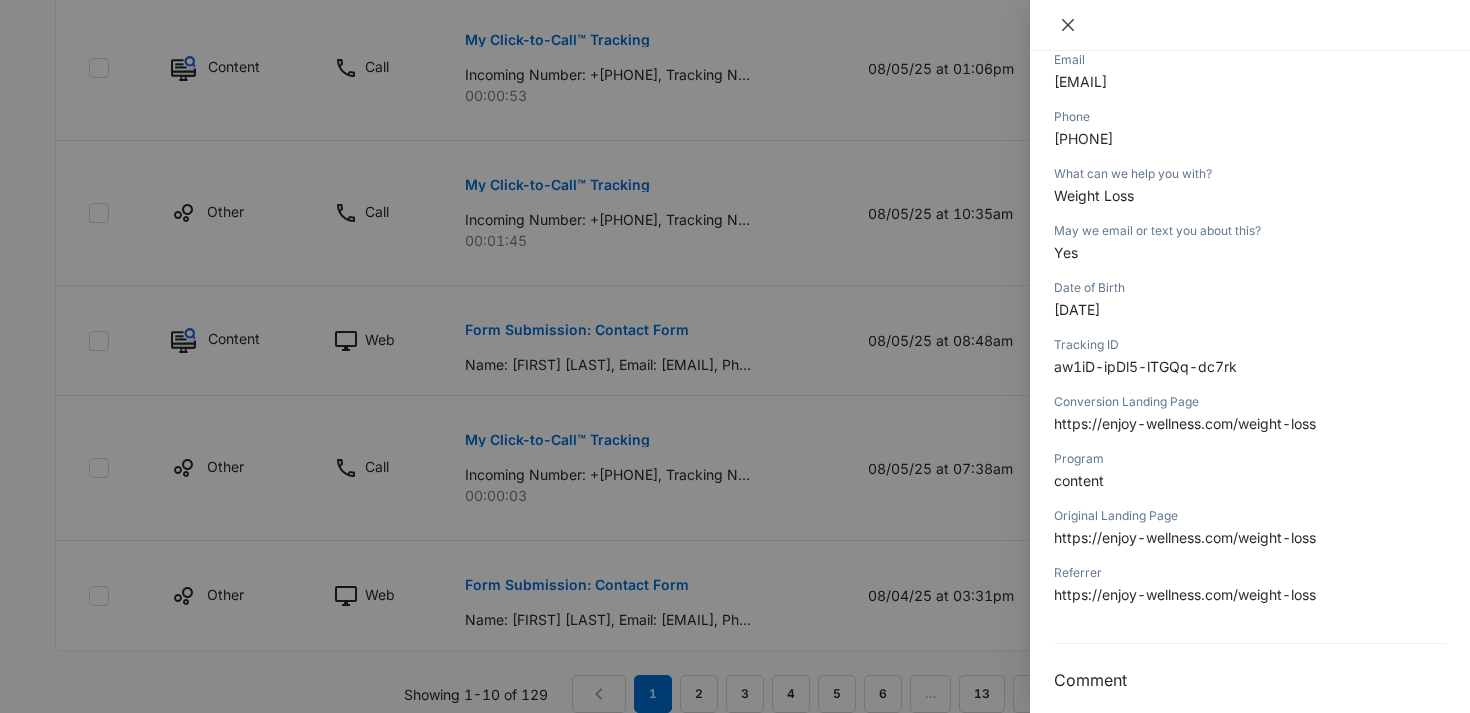 click 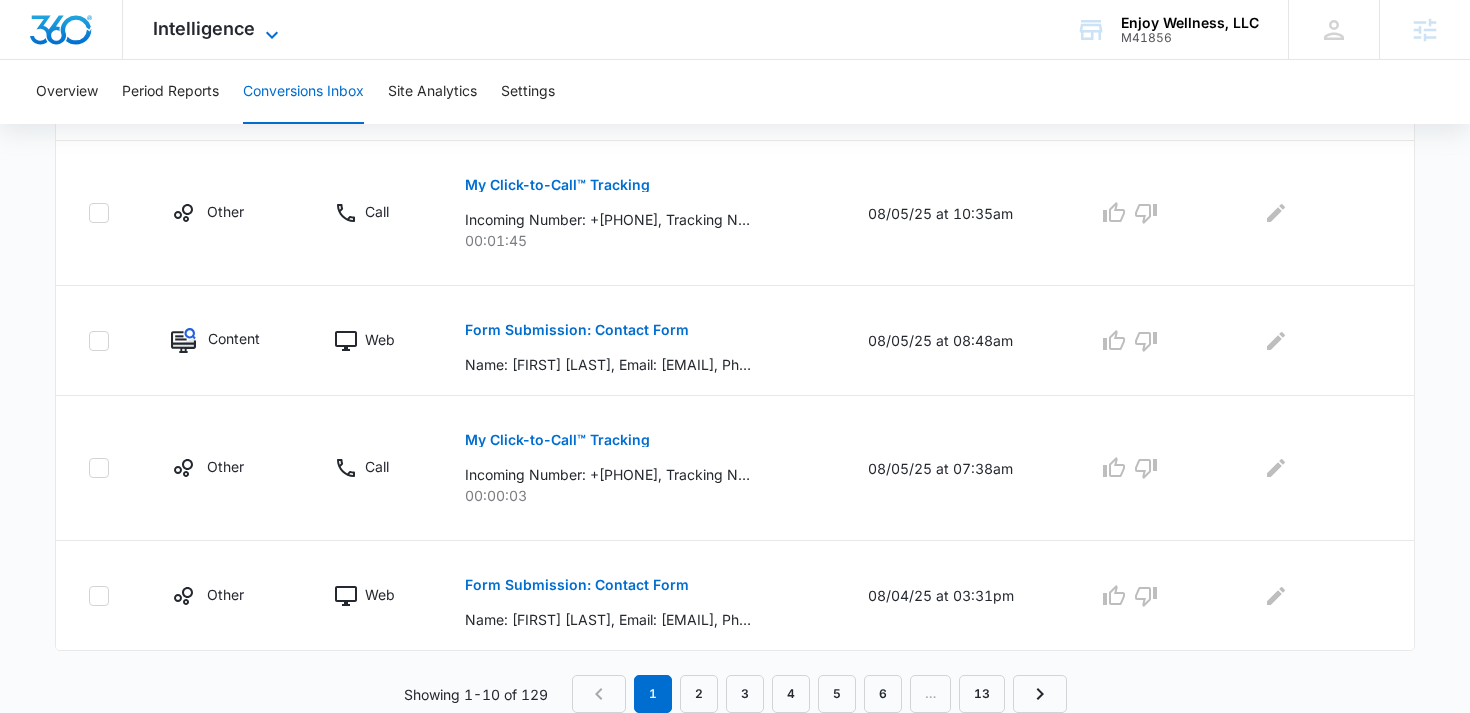 click on "Intelligence" at bounding box center [204, 28] 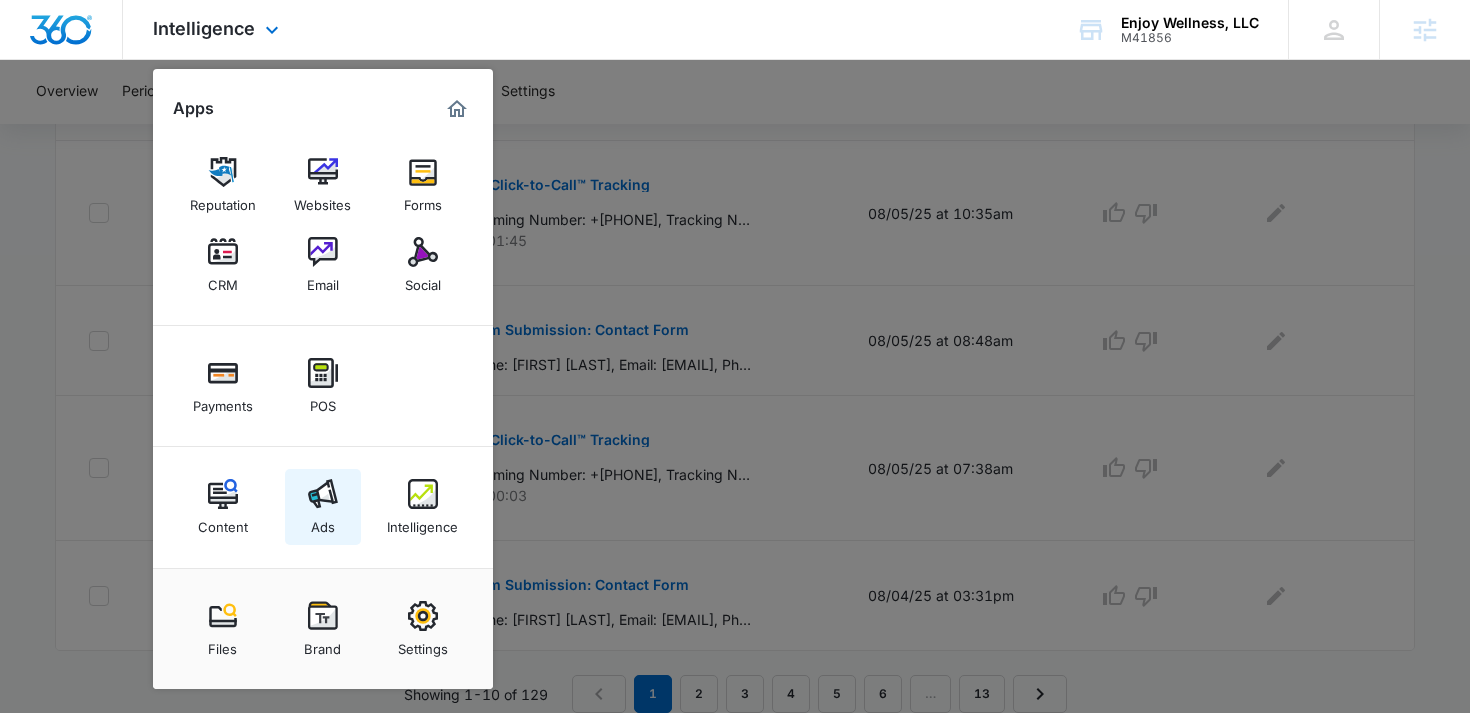 click on "Ads" at bounding box center (323, 522) 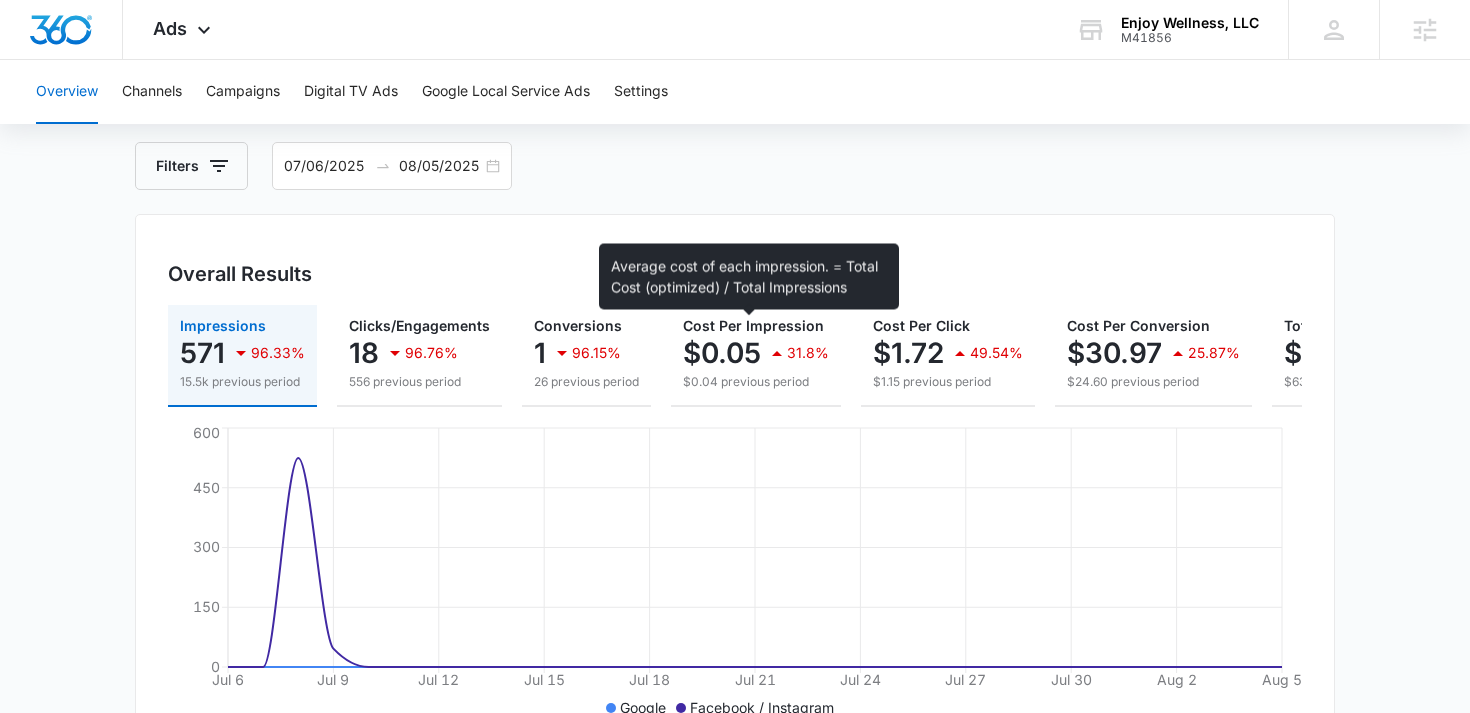scroll, scrollTop: 60, scrollLeft: 0, axis: vertical 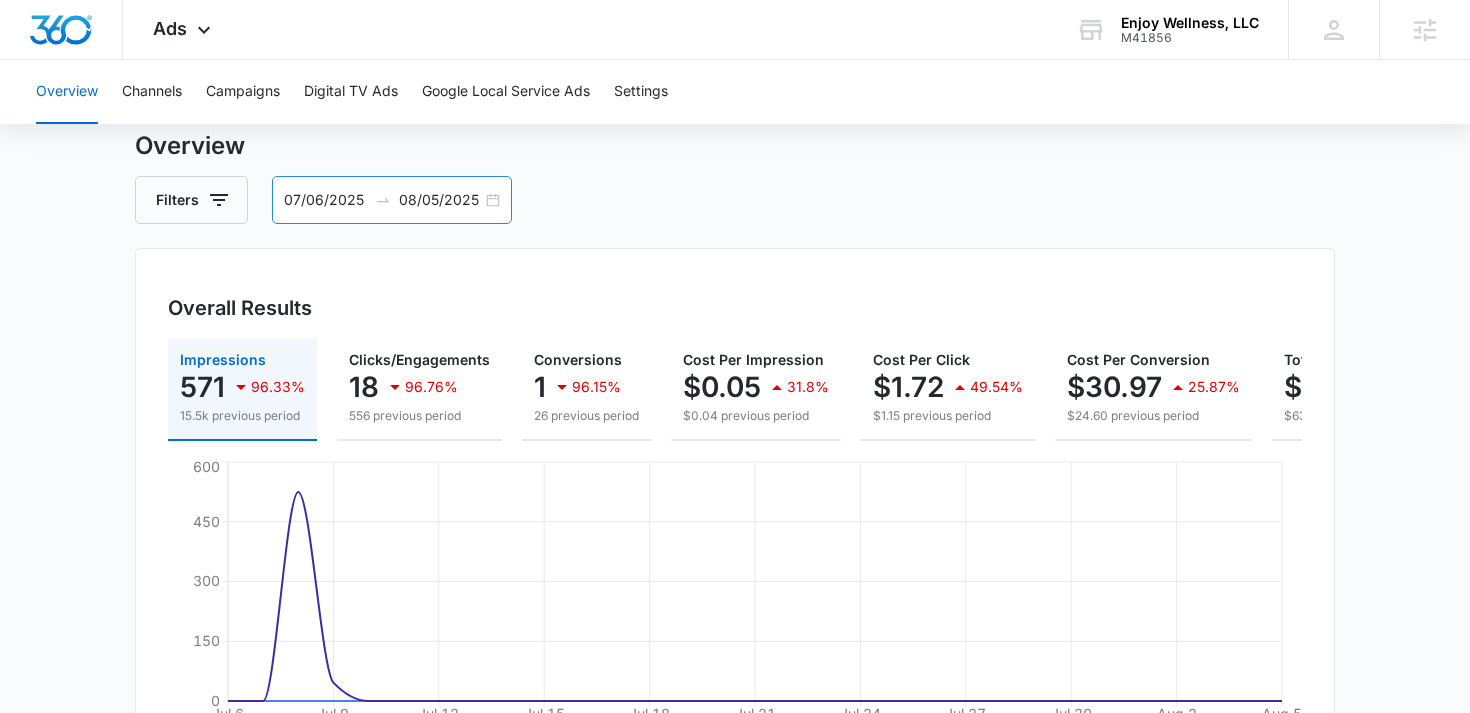 click on "07/06/2025 08/05/2025" at bounding box center (392, 200) 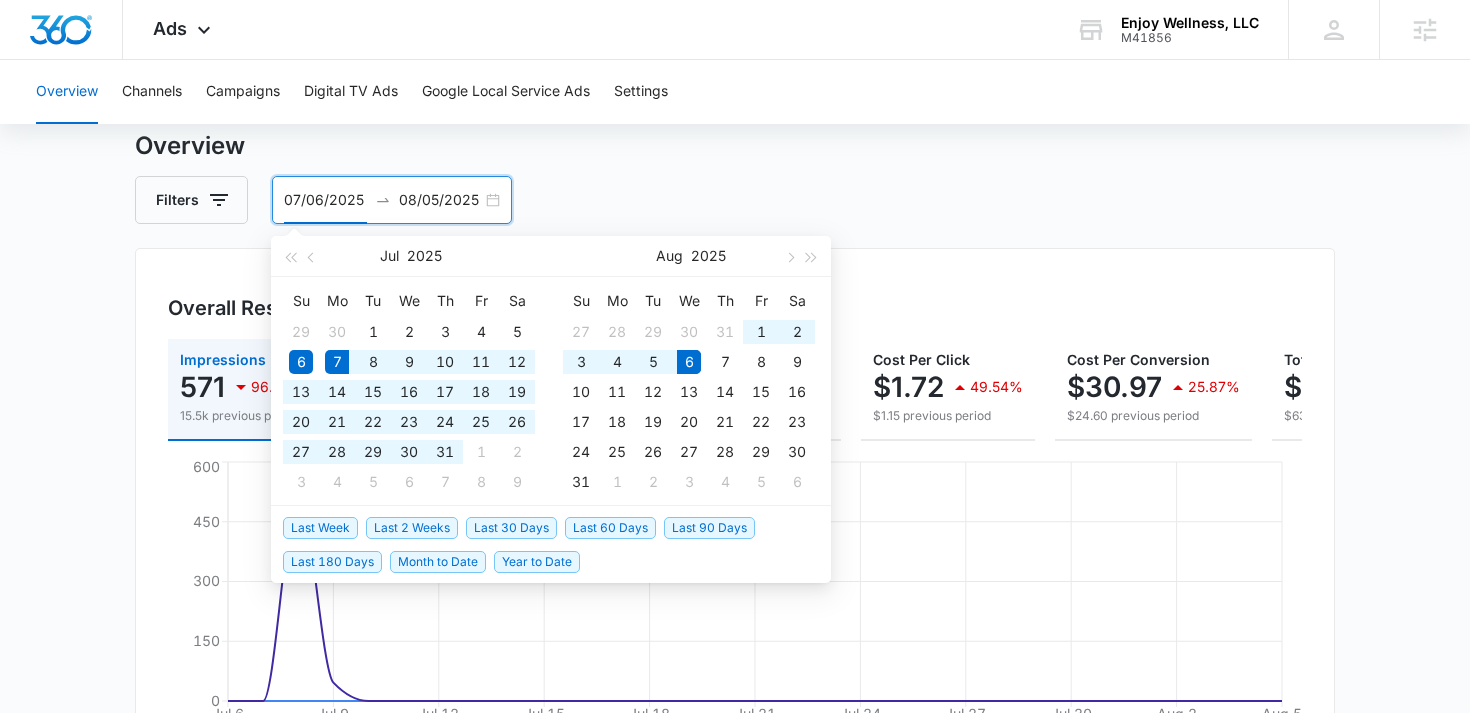 click on "Last 30 Days" at bounding box center (511, 528) 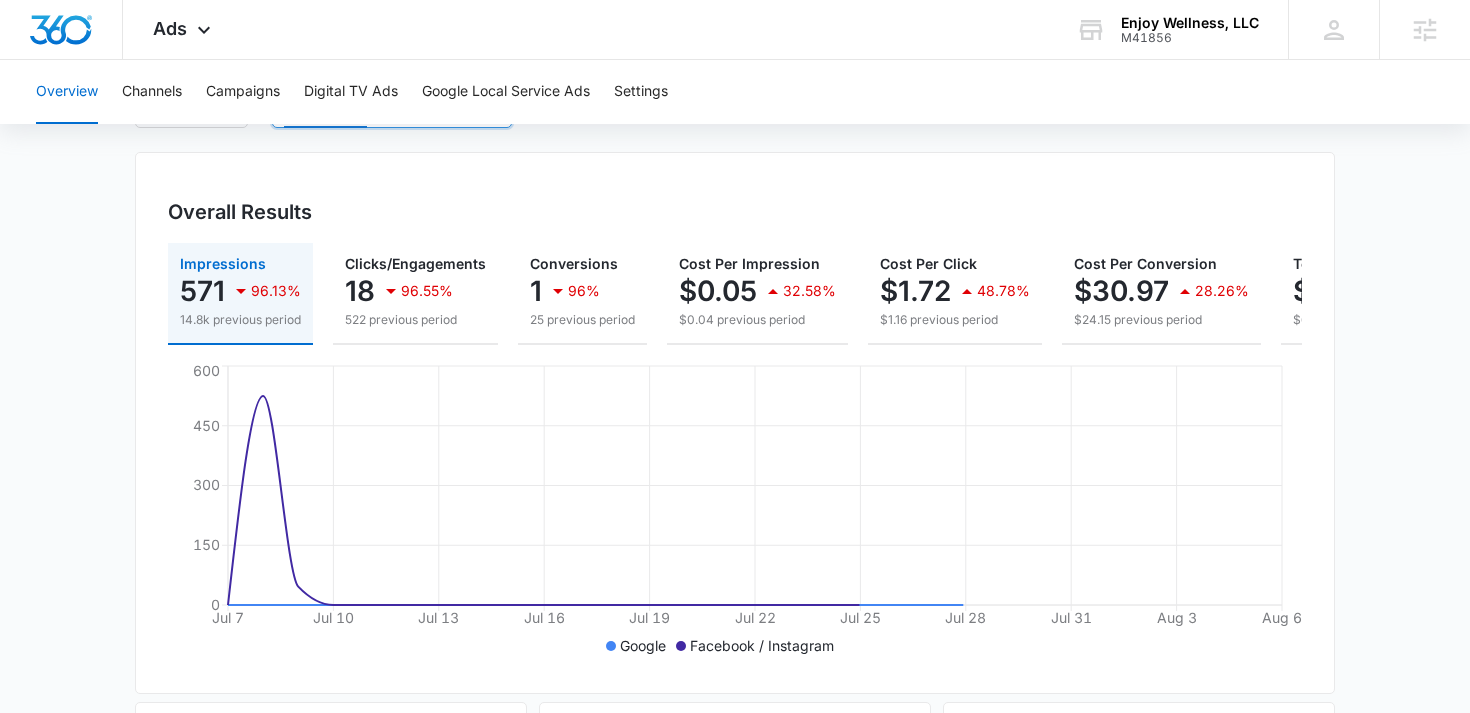 scroll, scrollTop: 160, scrollLeft: 0, axis: vertical 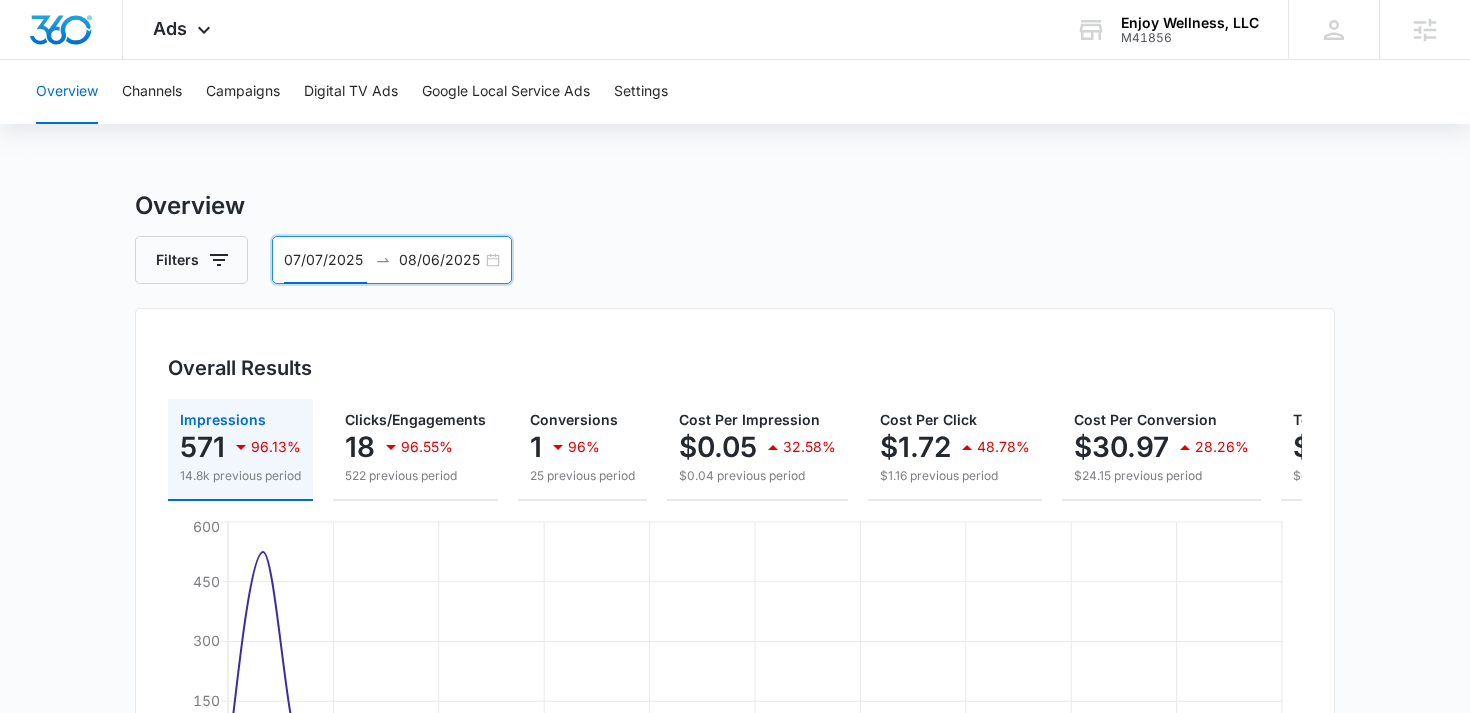 click on "Overview Filters 07/07/2025 08/06/2025 Overall Results Impressions 571 96.13%  14.8k previous period Clicks/Engagements 18 96.55%  522 previous period Conversions 1 96%  25 previous period Cost Per Impression $0.05 32.58%  $0.04 previous period Cost Per Click $1.72 48.78%  $1.16 previous period Cost Per Conversion $30.97 28.26%  $24.15 previous period Total Spend $30.97 94.87%  $603.65 previous period Jul 7 Jul 10 Jul 13 Jul 16 Jul 19 Jul 22 Jul 25 Jul 28 Jul 31 Aug 3 Aug 6 0 150 300 450 600 Google Facebook / Instagram Overall Visibility Jul. 07 - Aug. 06, 2025 Impressions 571 96.13%  from 14,756 Jul 18, 2025 Aug 6, 2025 0 800 1.6k Jul. 07 - Aug. 06, 2025 Jun. 06 - Jul. 06, 2025 Market Share (Search channels only) 0% 0%  from 0% Cost Per Impression $0.05 32.58%  from $0.04 Overall Conversions Jul. 07 - Aug. 06, 2025 Conversions 1 96%  from 25 Jul 18, 2025 Aug 6, 2025 0 2 4 Jul. 07 - Aug. 06, 2025 Jun. 06 - Jul. 06, 2025 Conversion Rate 5.6% 16.08%  from 4.8% Cost Per Conversion $30.97 28.26%  from $24.15 18 0" at bounding box center (735, 906) 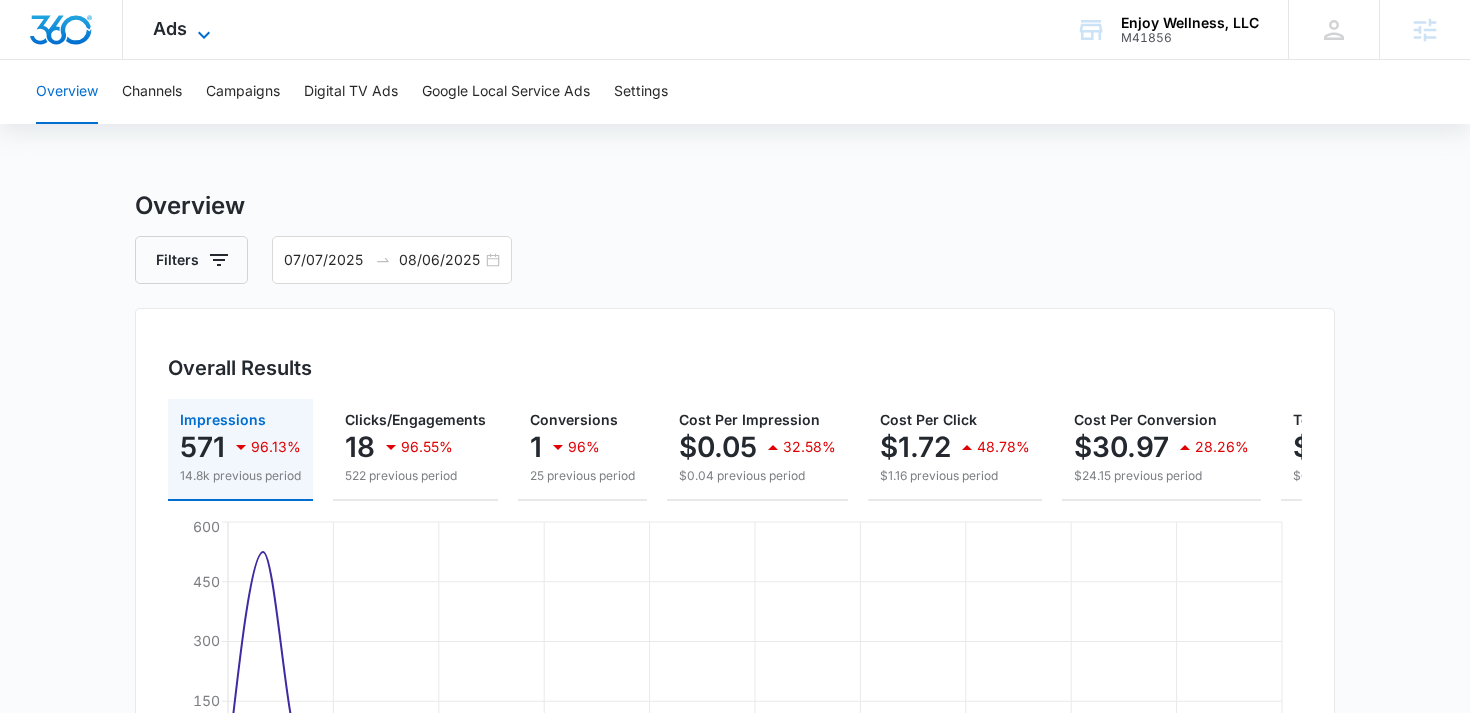 click on "Ads" at bounding box center [170, 28] 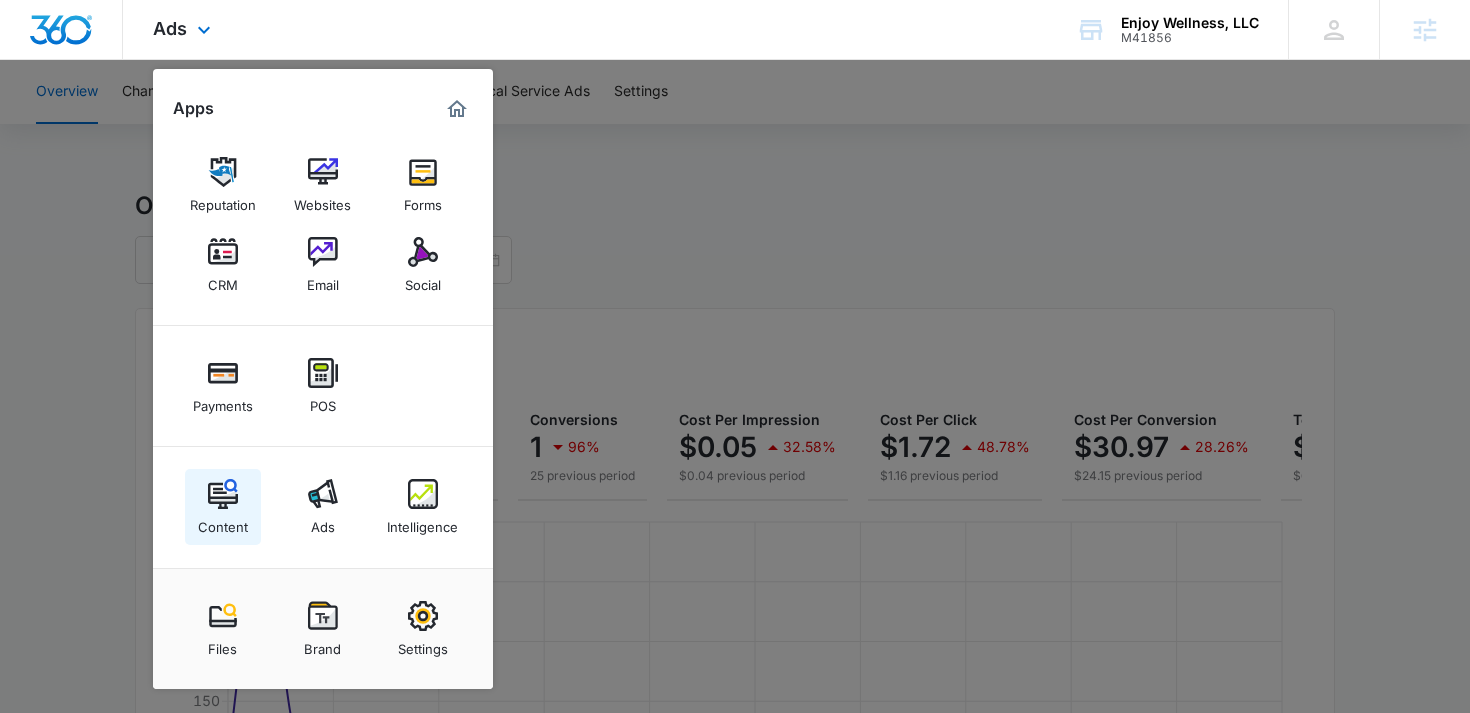 click on "Content" at bounding box center [223, 507] 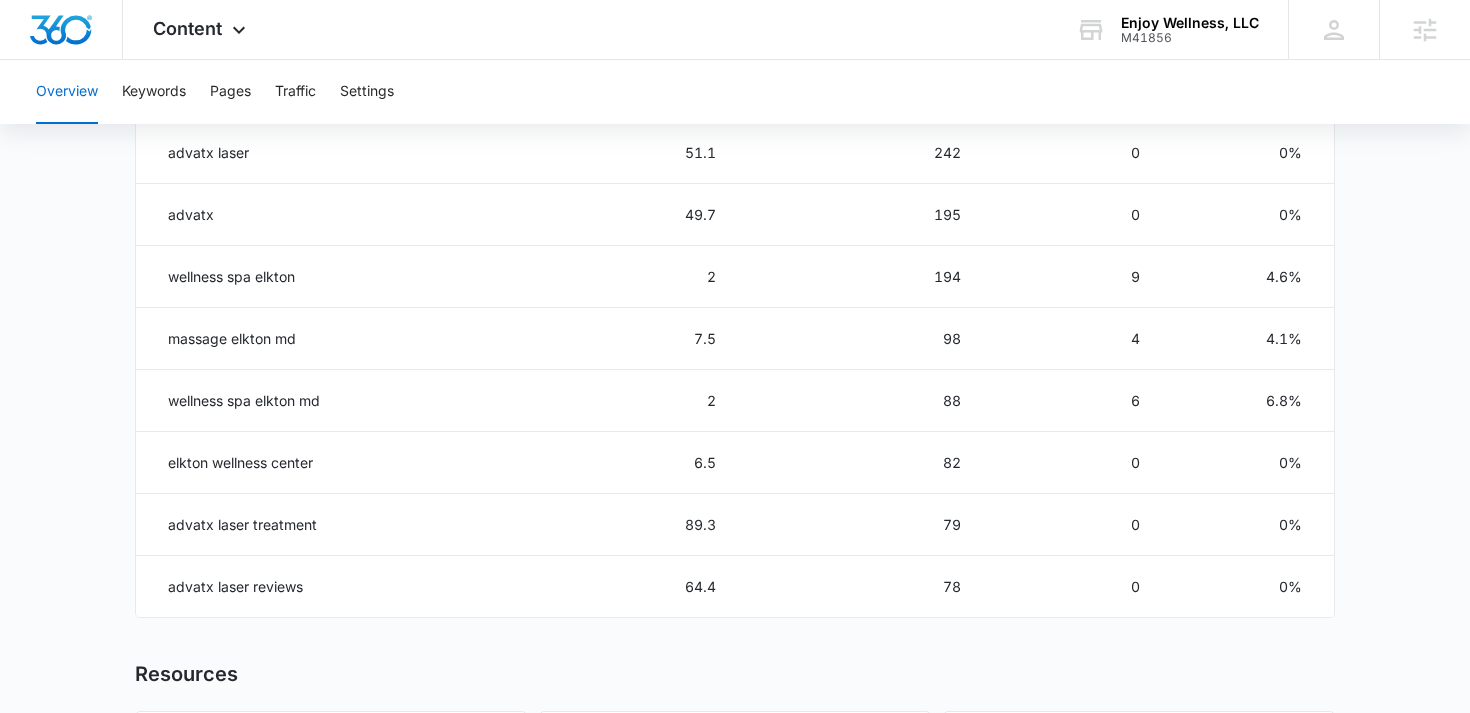 scroll, scrollTop: 1106, scrollLeft: 0, axis: vertical 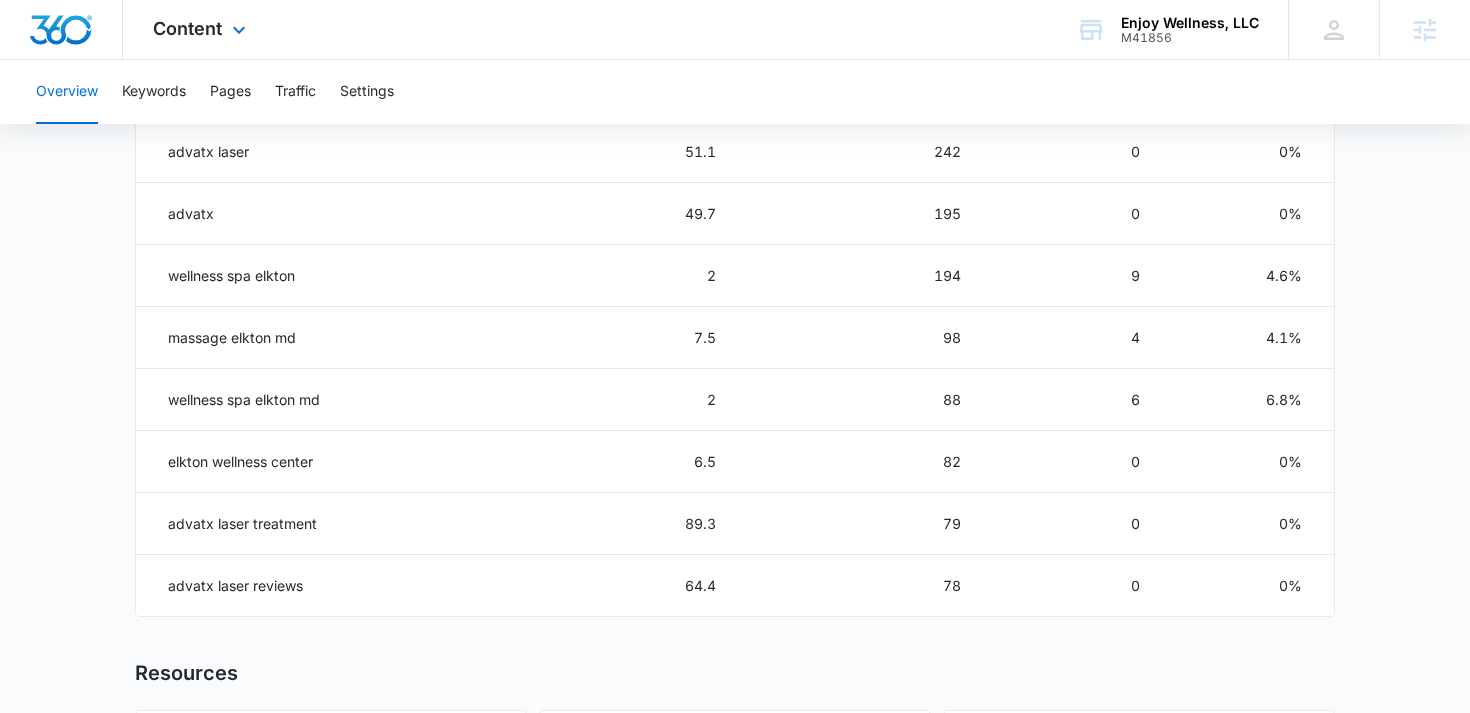 click on "Content Apps Reputation Websites Forms CRM Email Social Payments POS Content Ads Intelligence Files Brand Settings" at bounding box center [202, 29] 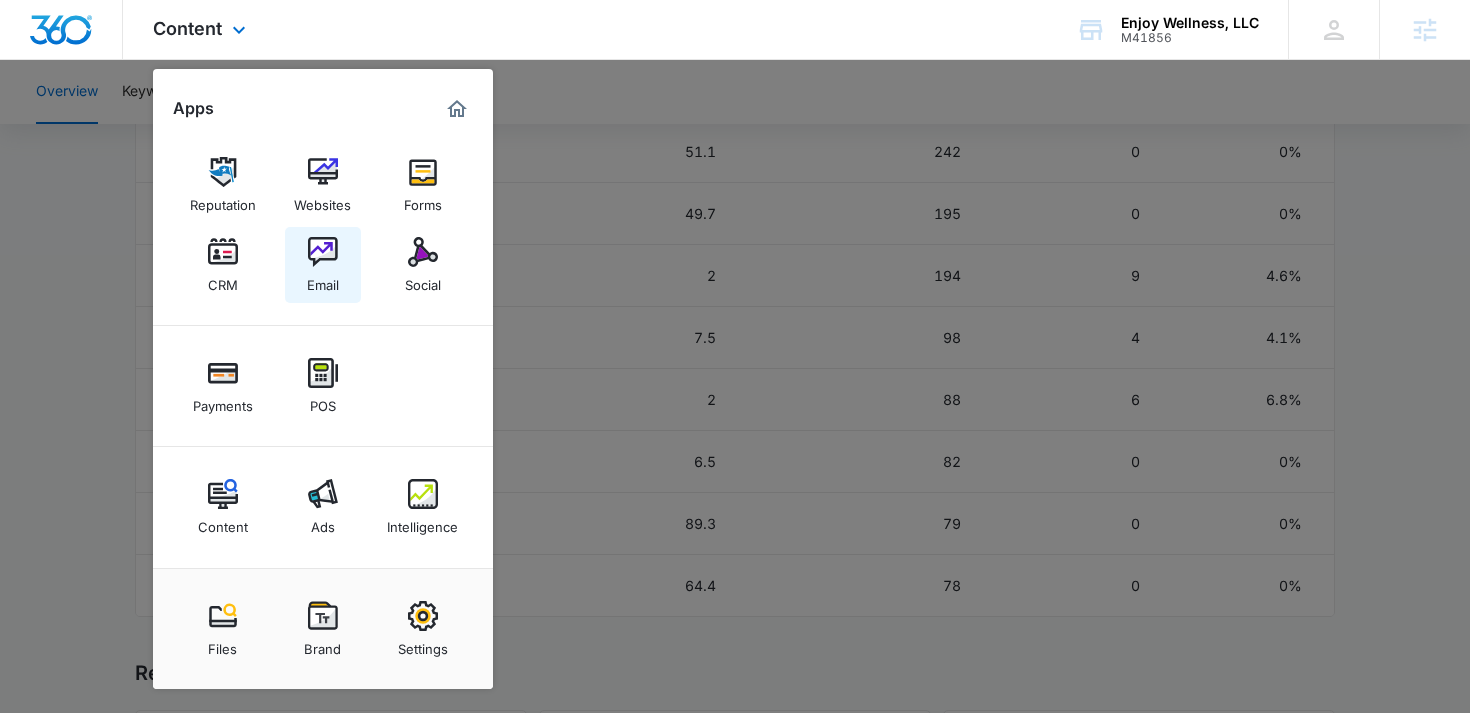 click at bounding box center (323, 252) 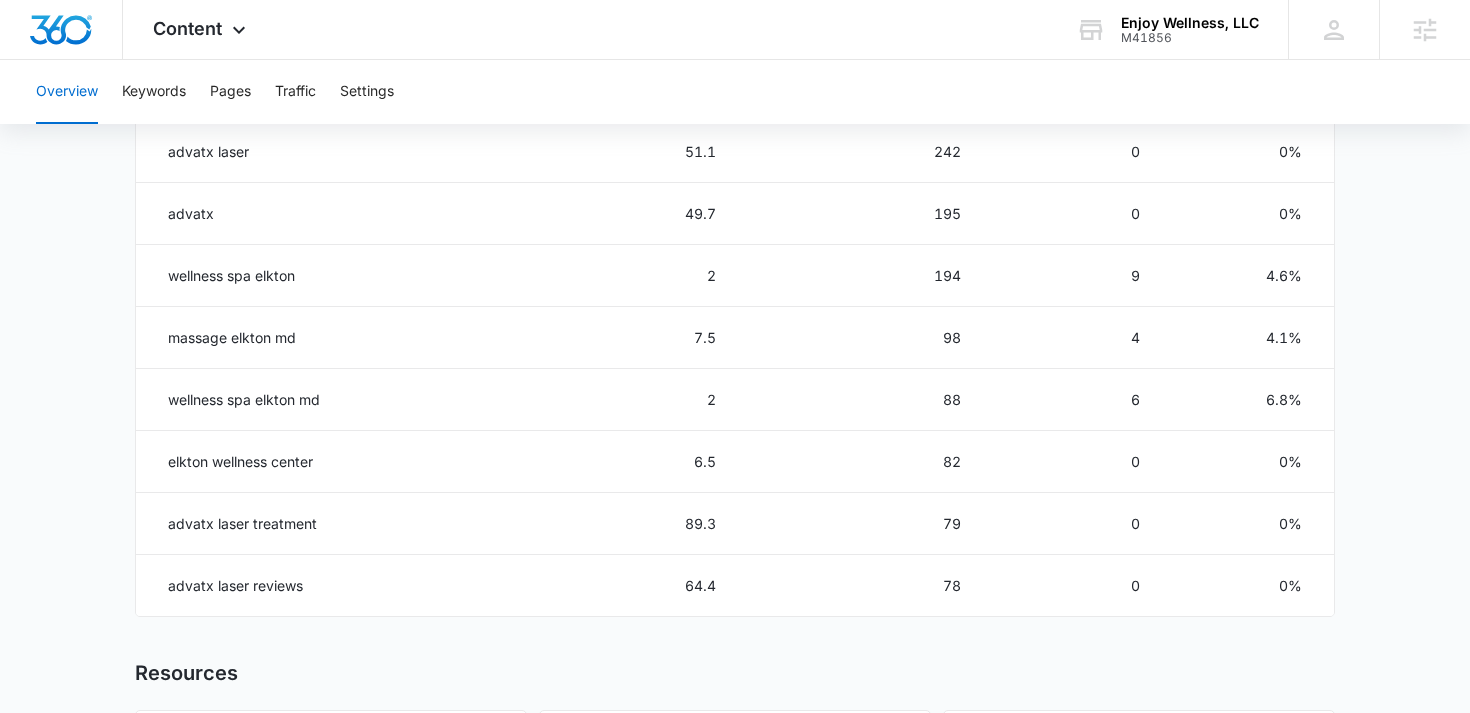 scroll, scrollTop: 0, scrollLeft: 0, axis: both 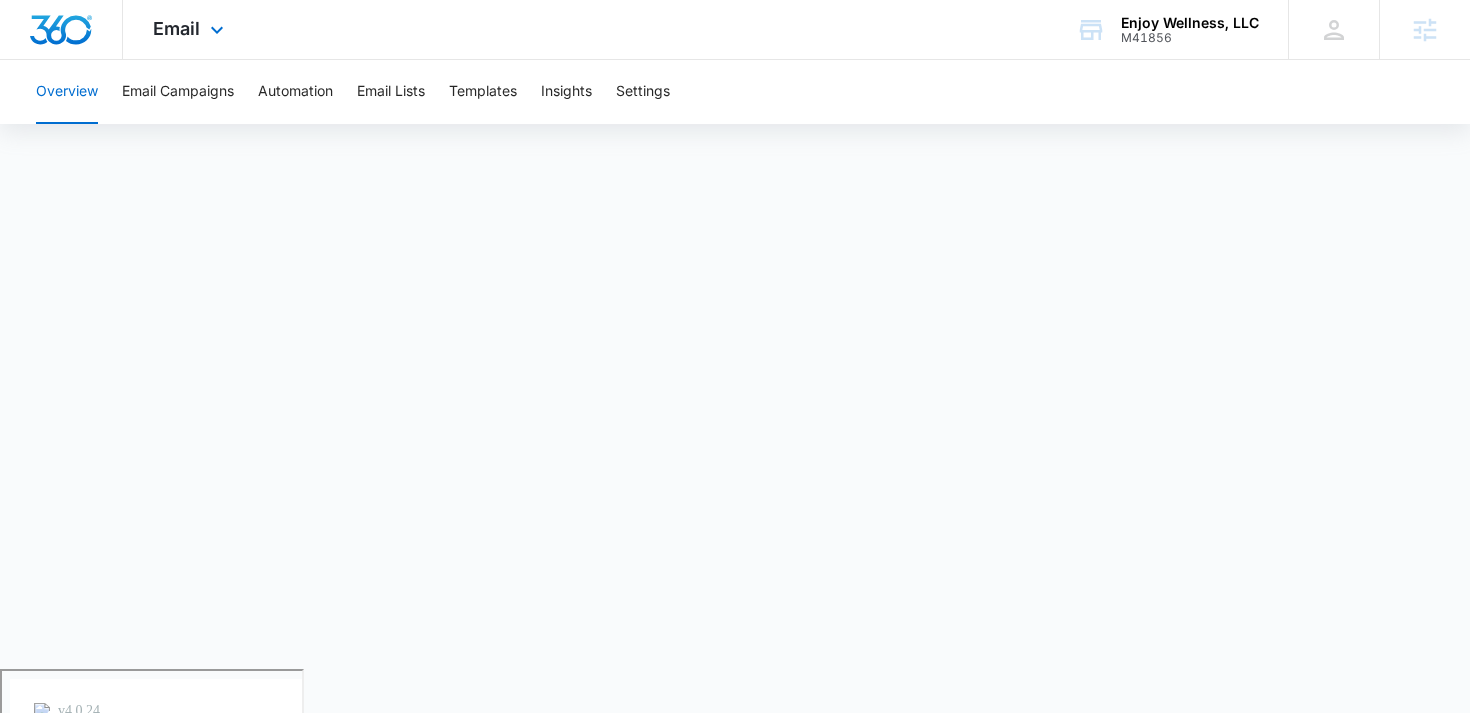 click on "Email Apps Reputation Websites Forms CRM Email Social Payments POS Content Ads Intelligence Files Brand Settings" at bounding box center [191, 29] 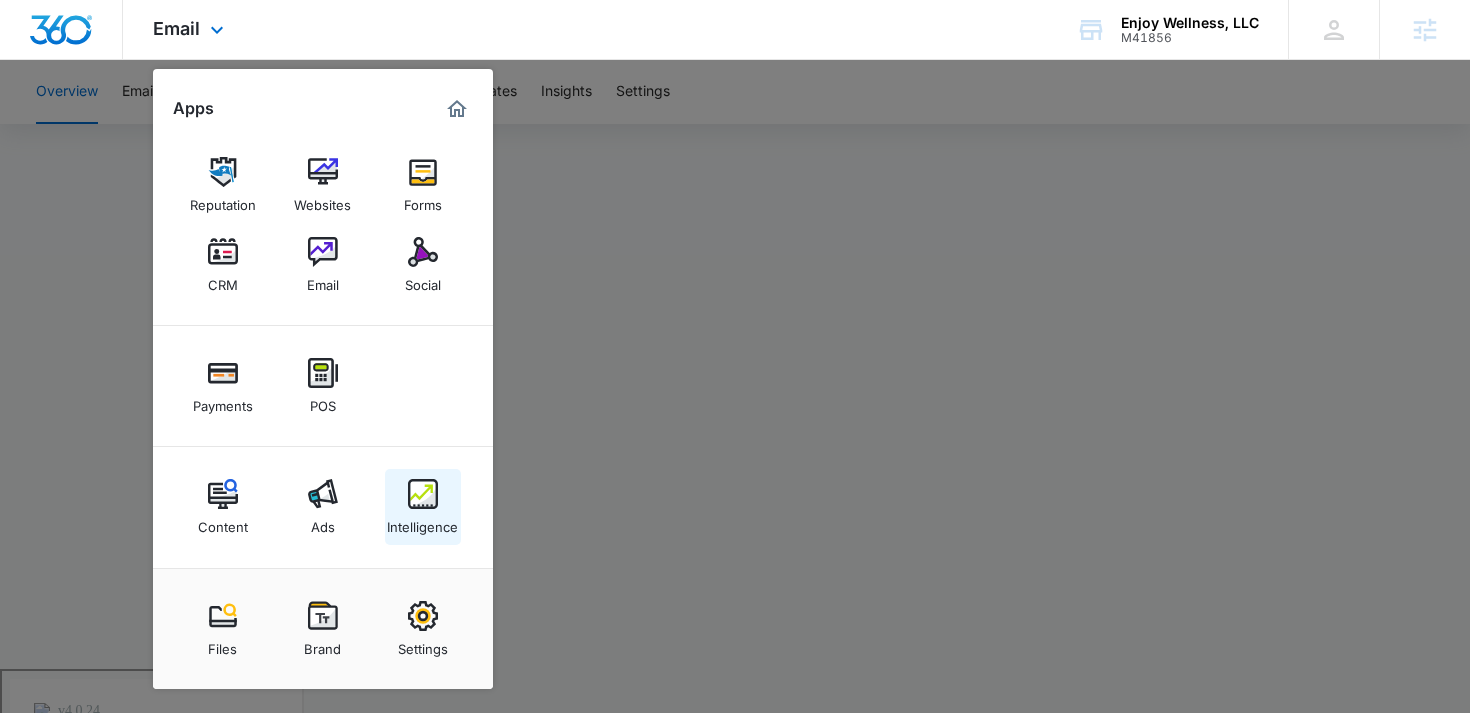 click at bounding box center [423, 494] 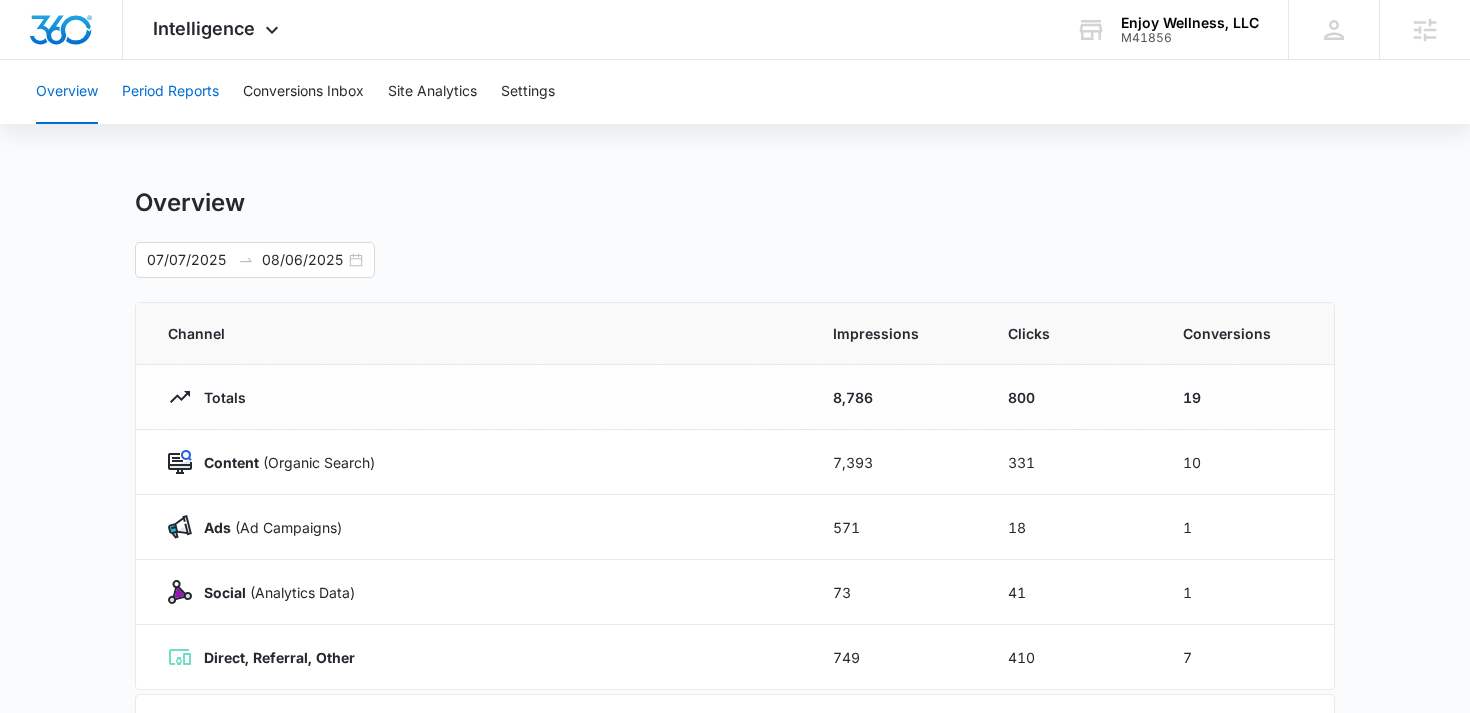 click on "Period Reports" at bounding box center (170, 92) 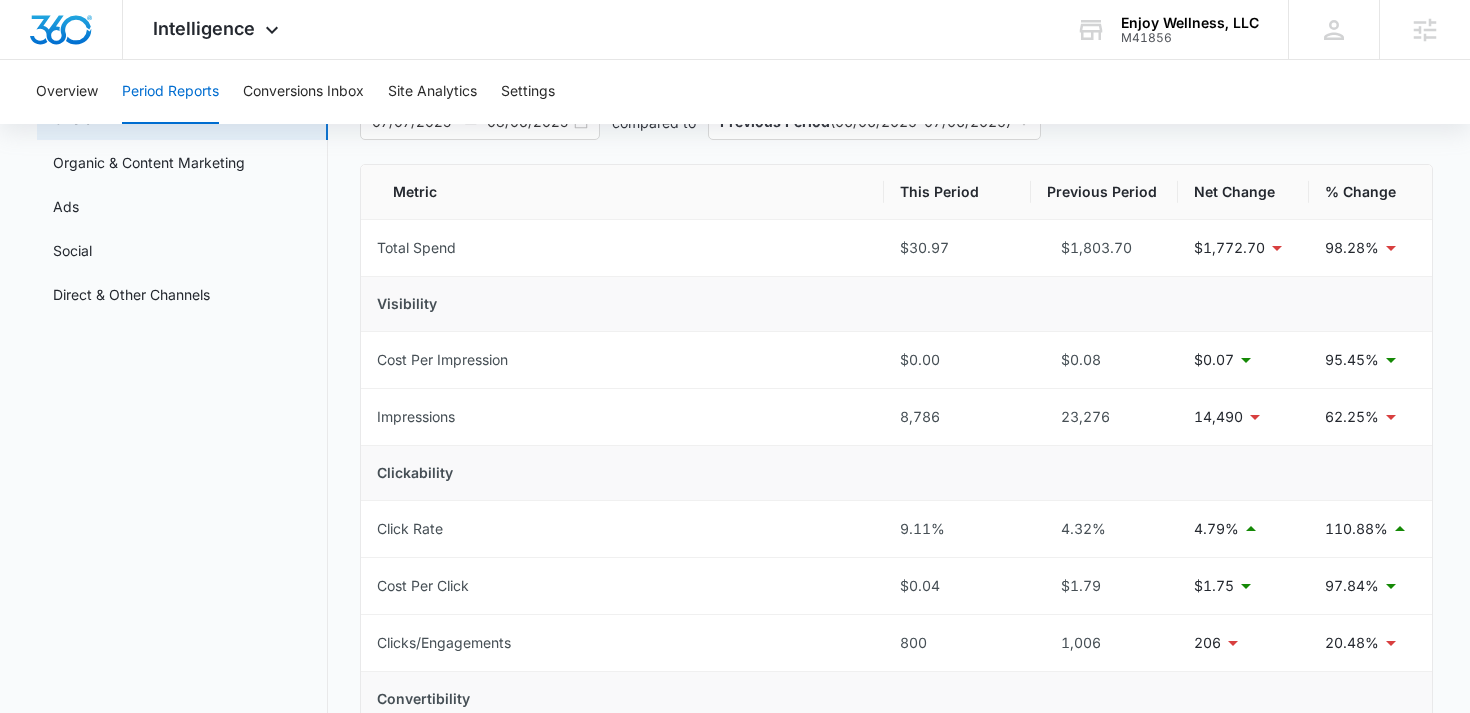 scroll, scrollTop: 145, scrollLeft: 0, axis: vertical 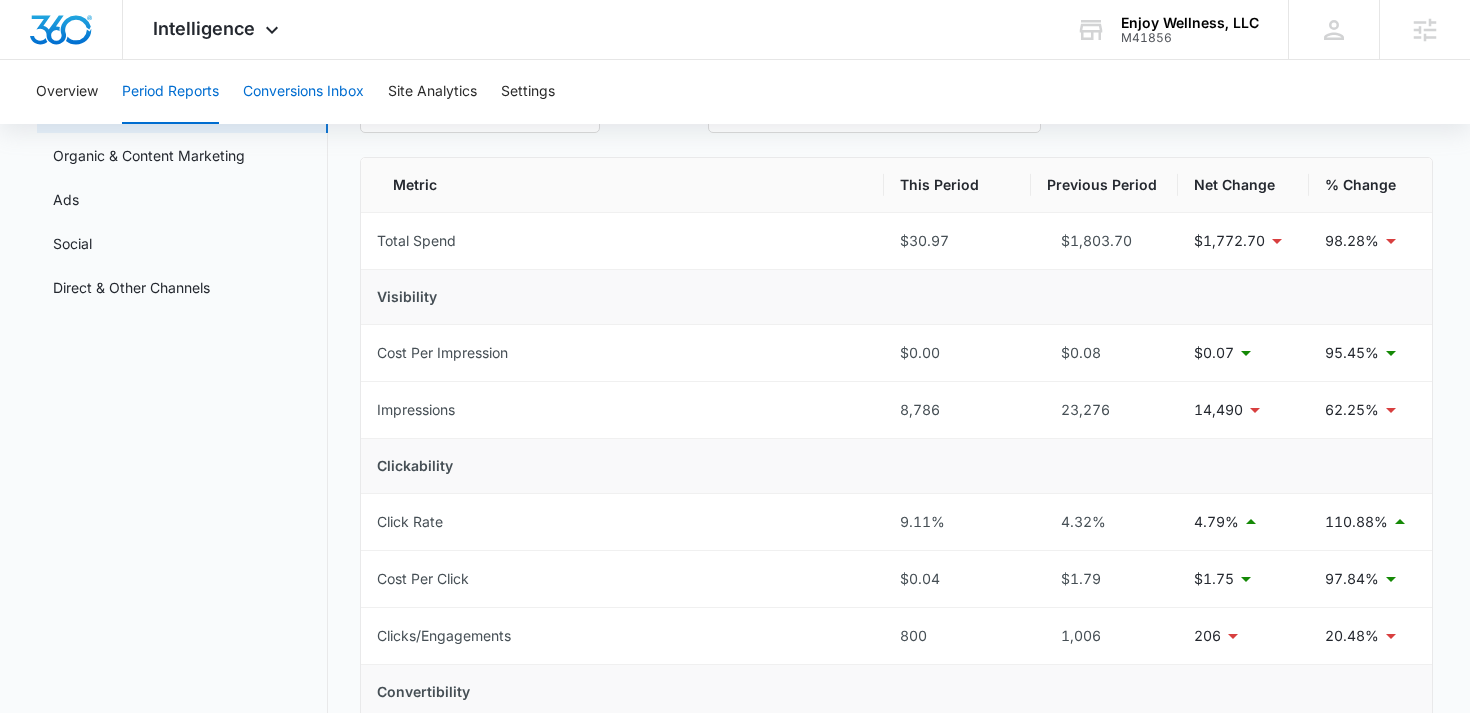 click on "Conversions Inbox" at bounding box center (303, 92) 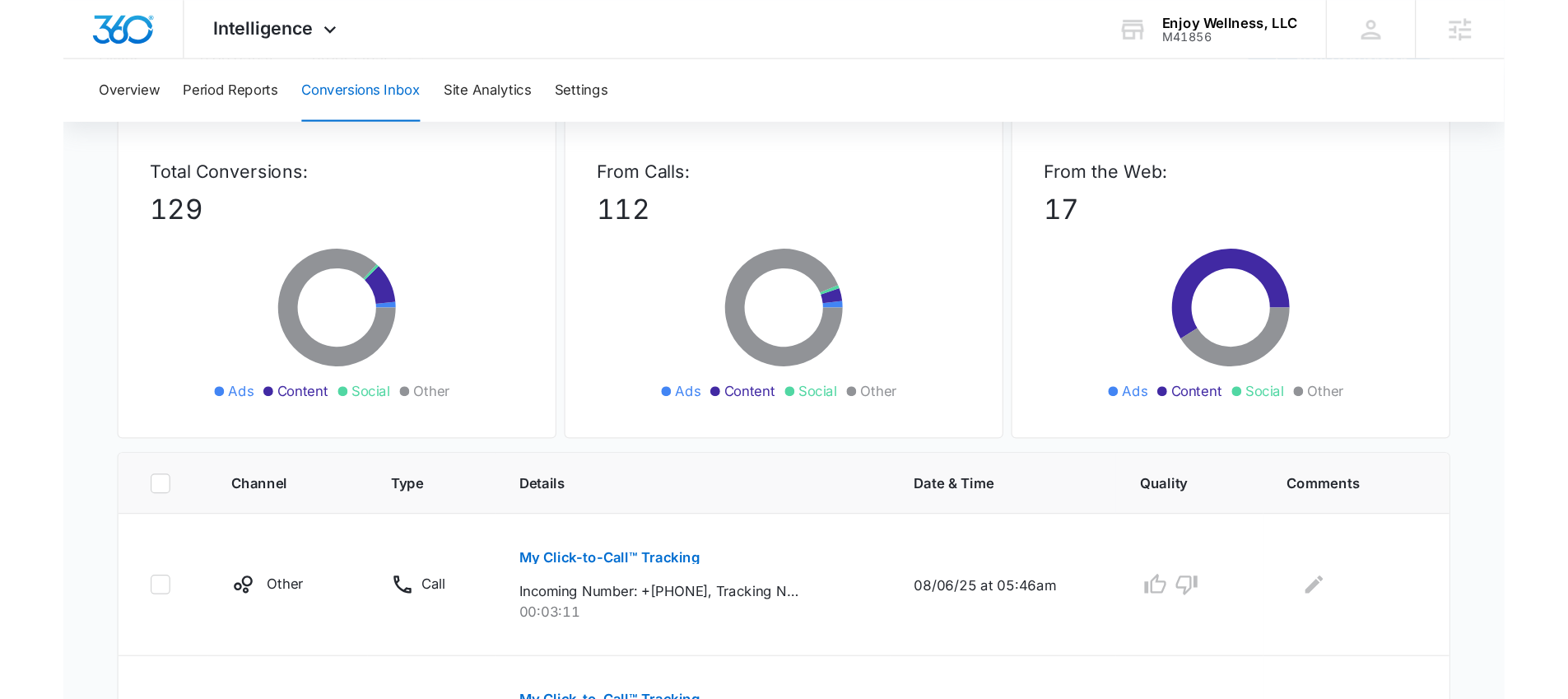 scroll, scrollTop: 96, scrollLeft: 0, axis: vertical 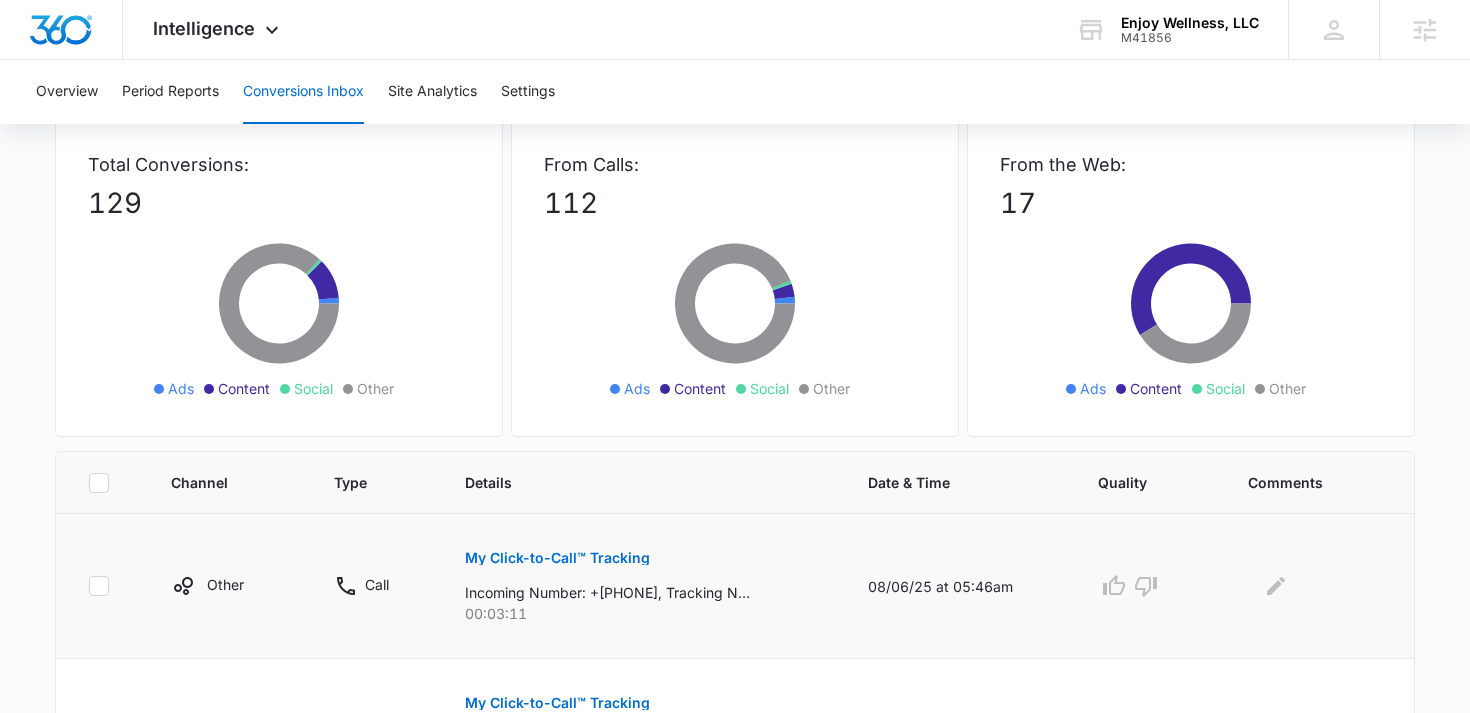 click on "My Click-to-Call™ Tracking" at bounding box center (557, 558) 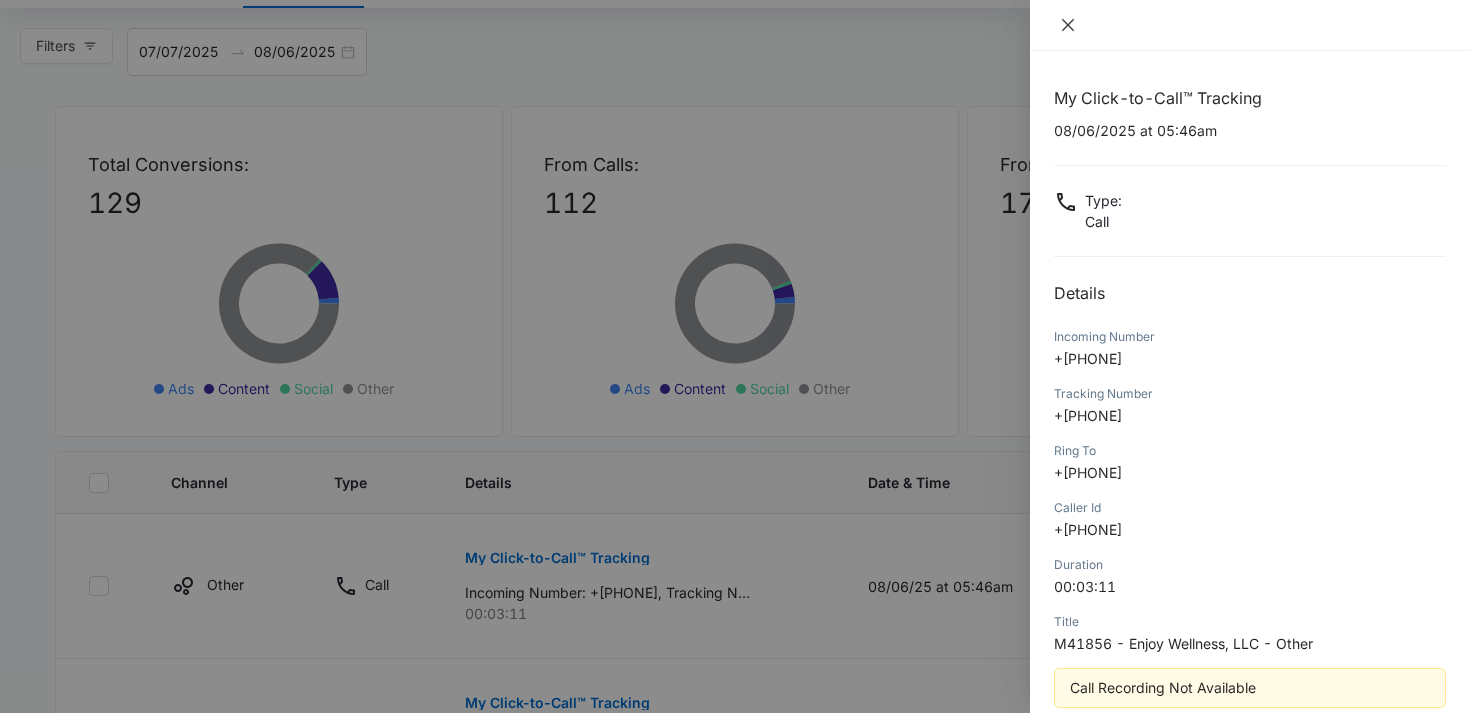 click 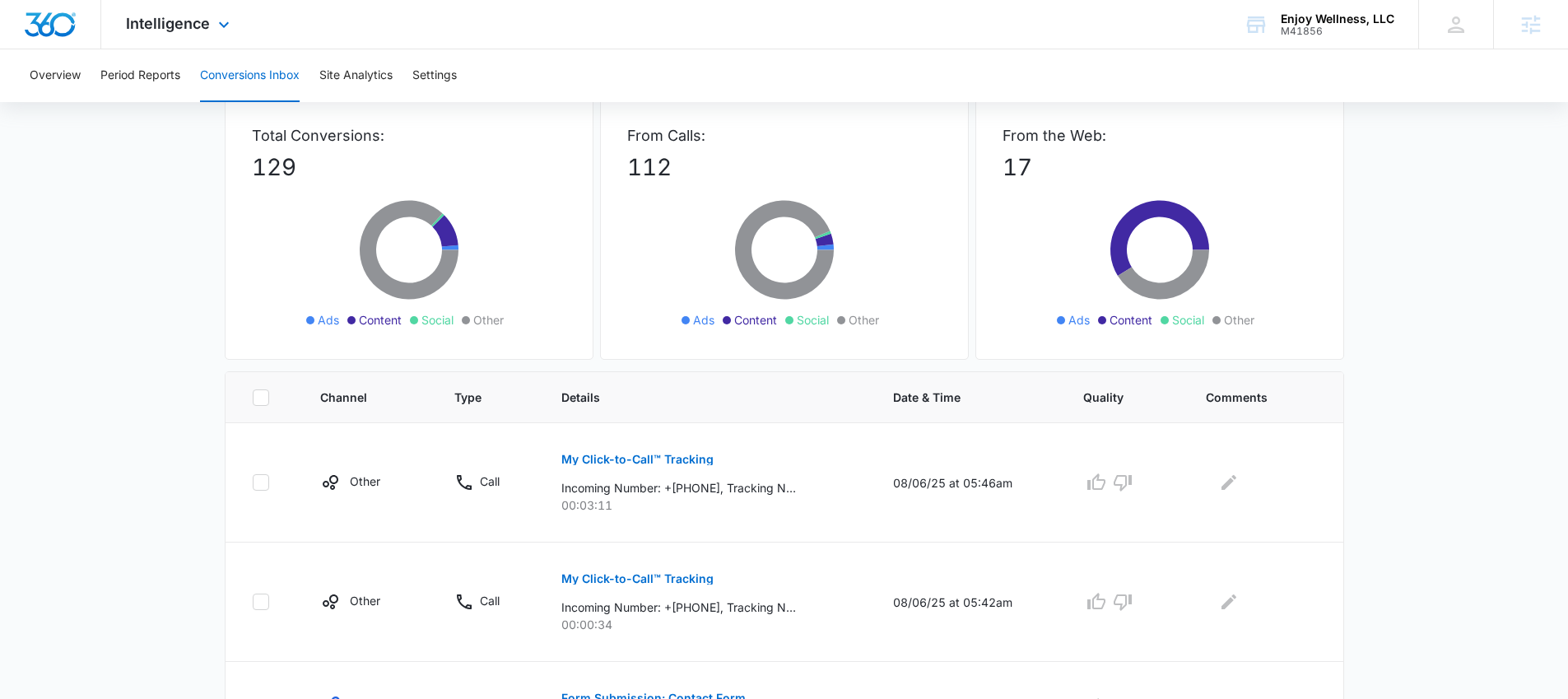 drag, startPoint x: 186, startPoint y: 26, endPoint x: 194, endPoint y: 44, distance: 19.697716 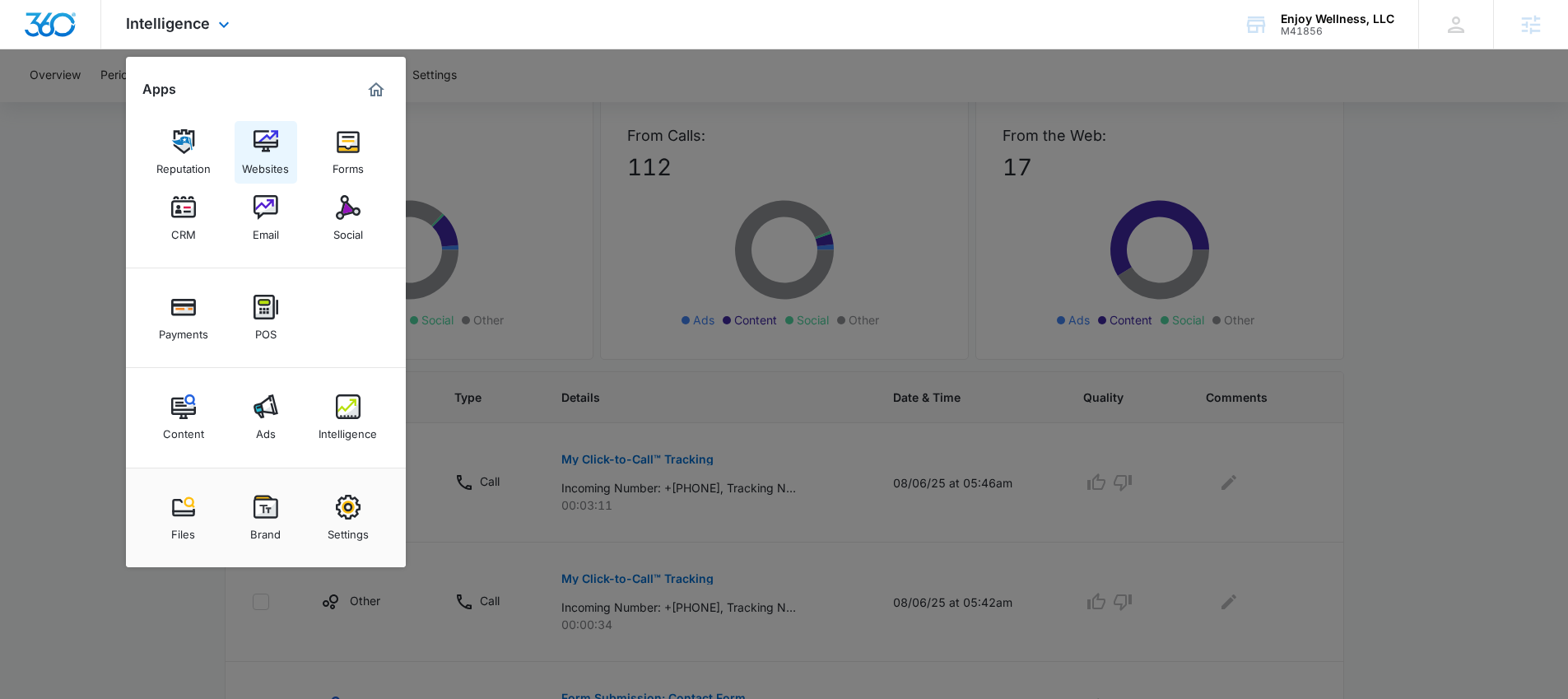 click at bounding box center (266, 142) 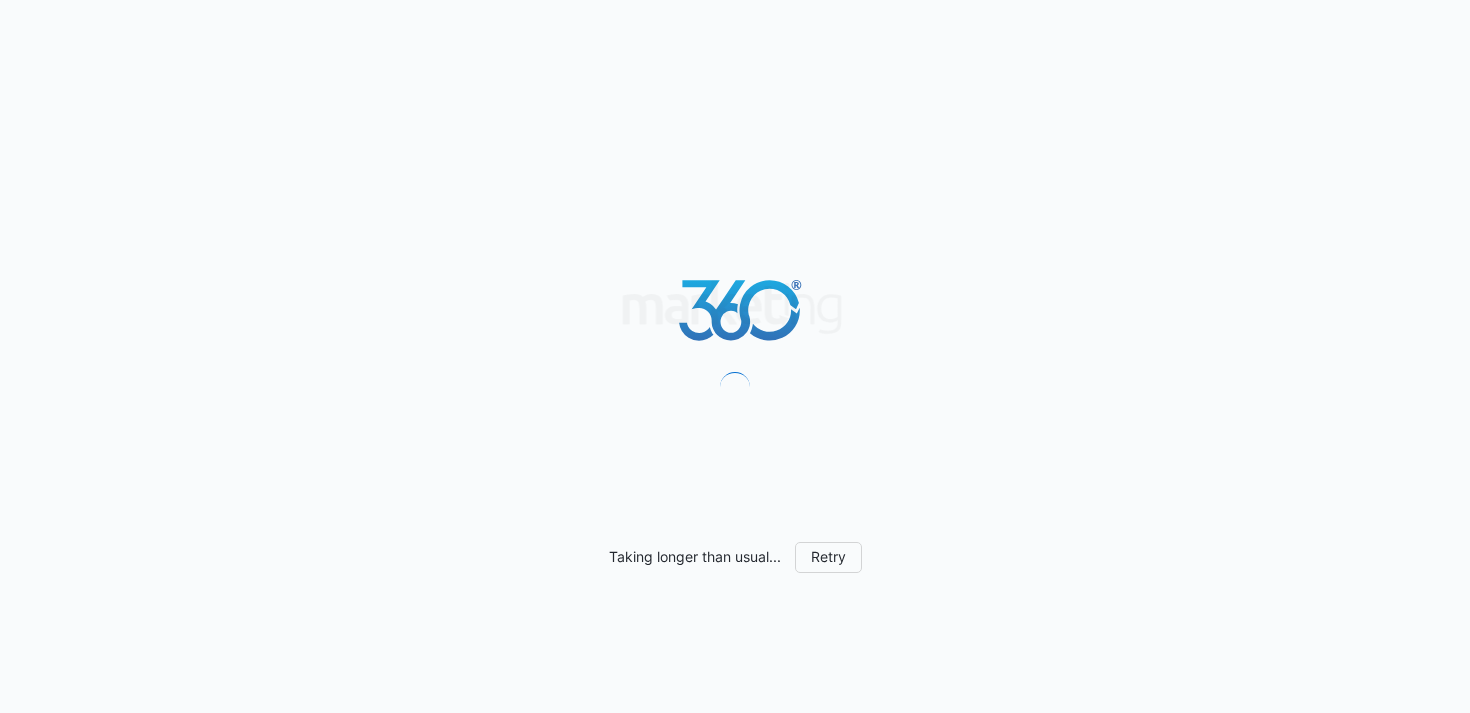scroll, scrollTop: 0, scrollLeft: 0, axis: both 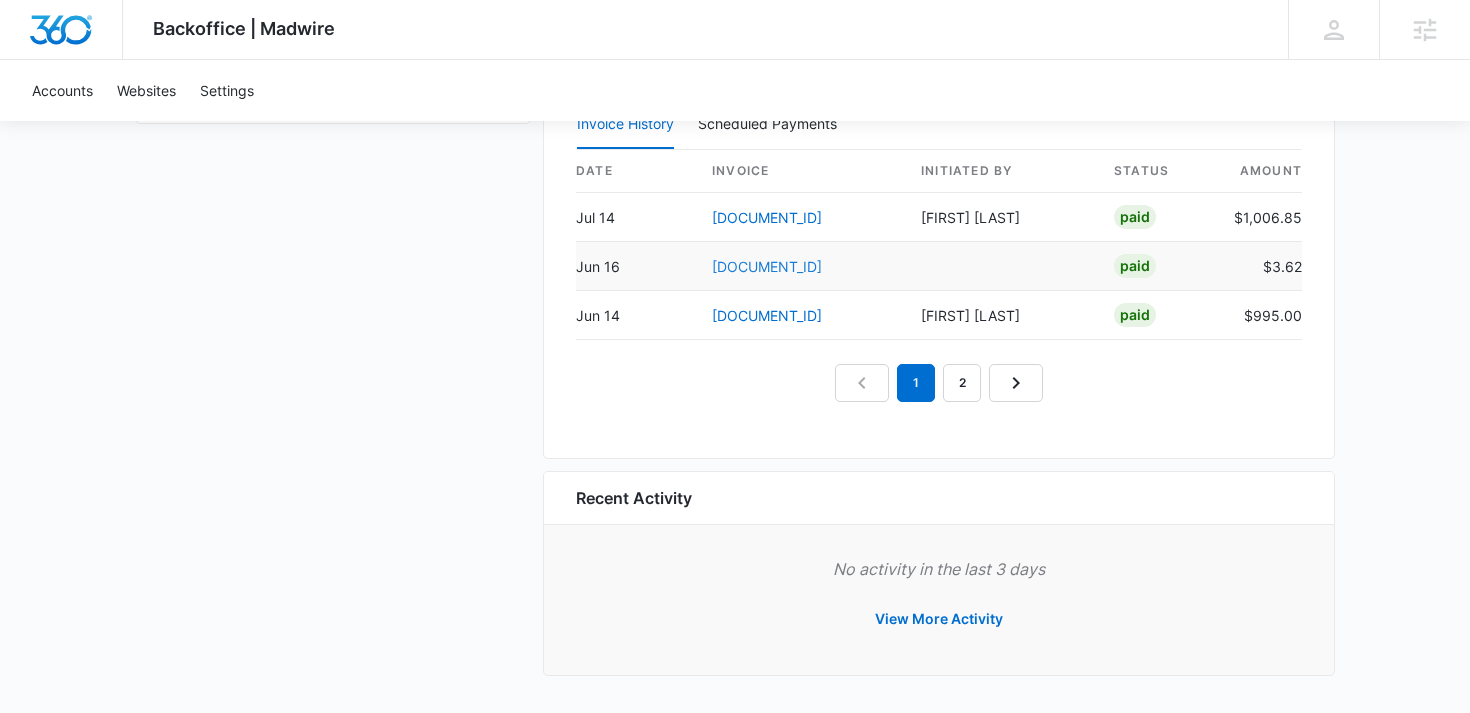click on "ED398570-0050" at bounding box center [767, 266] 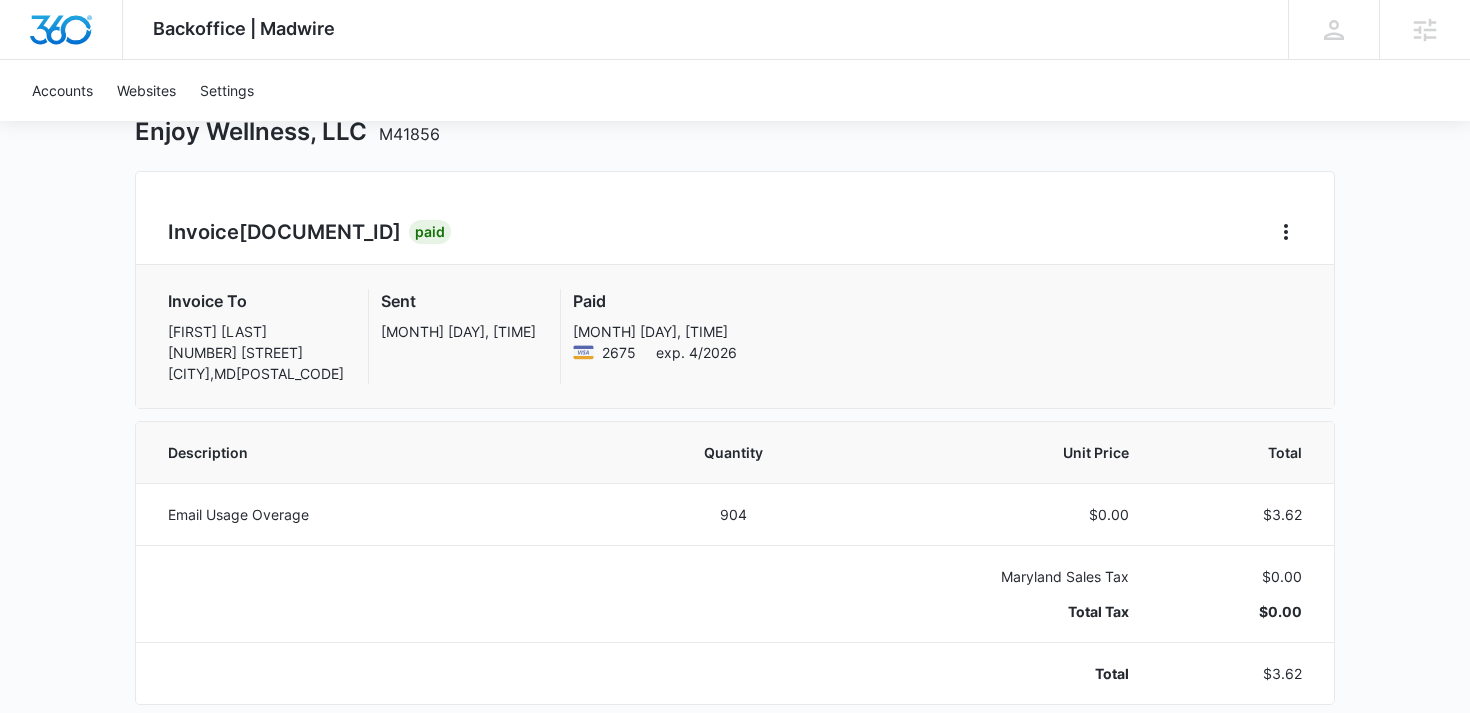 scroll, scrollTop: 31, scrollLeft: 0, axis: vertical 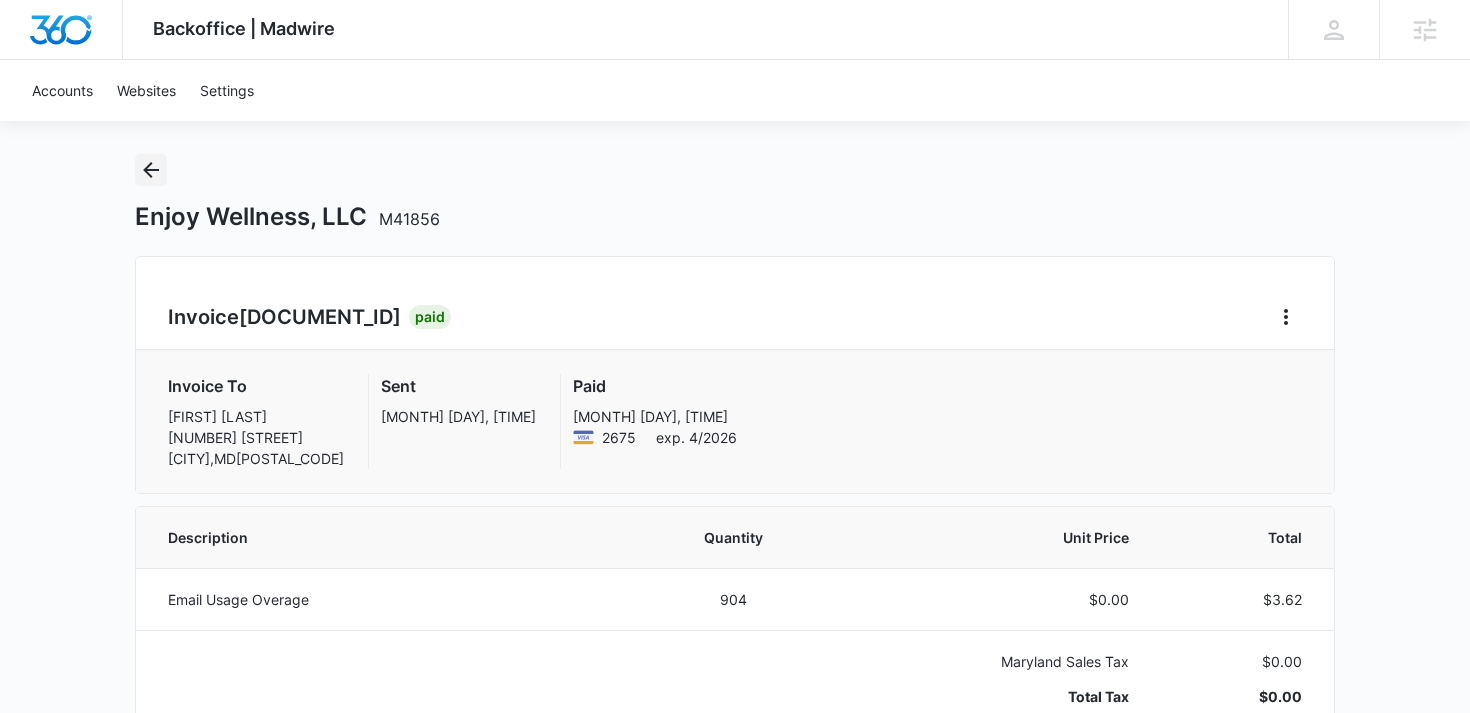 click 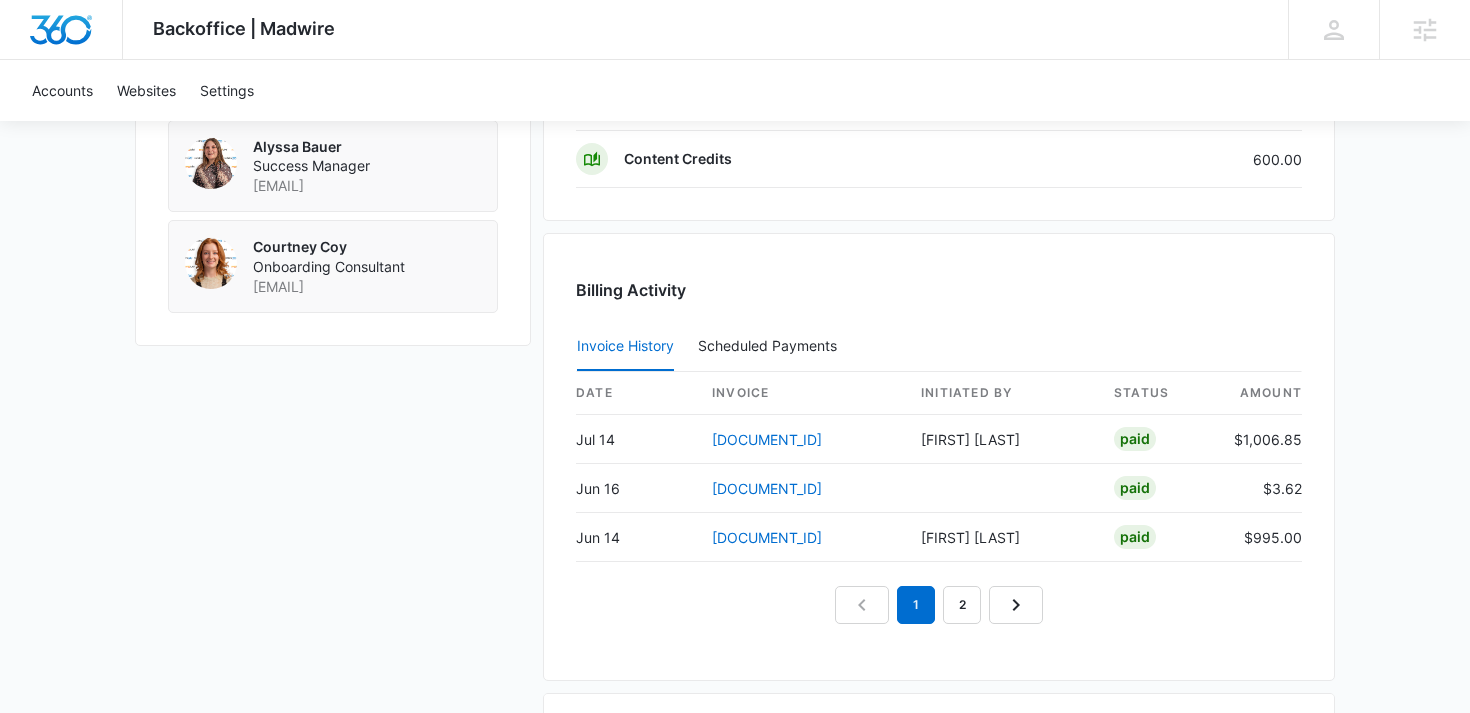 scroll, scrollTop: 1769, scrollLeft: 0, axis: vertical 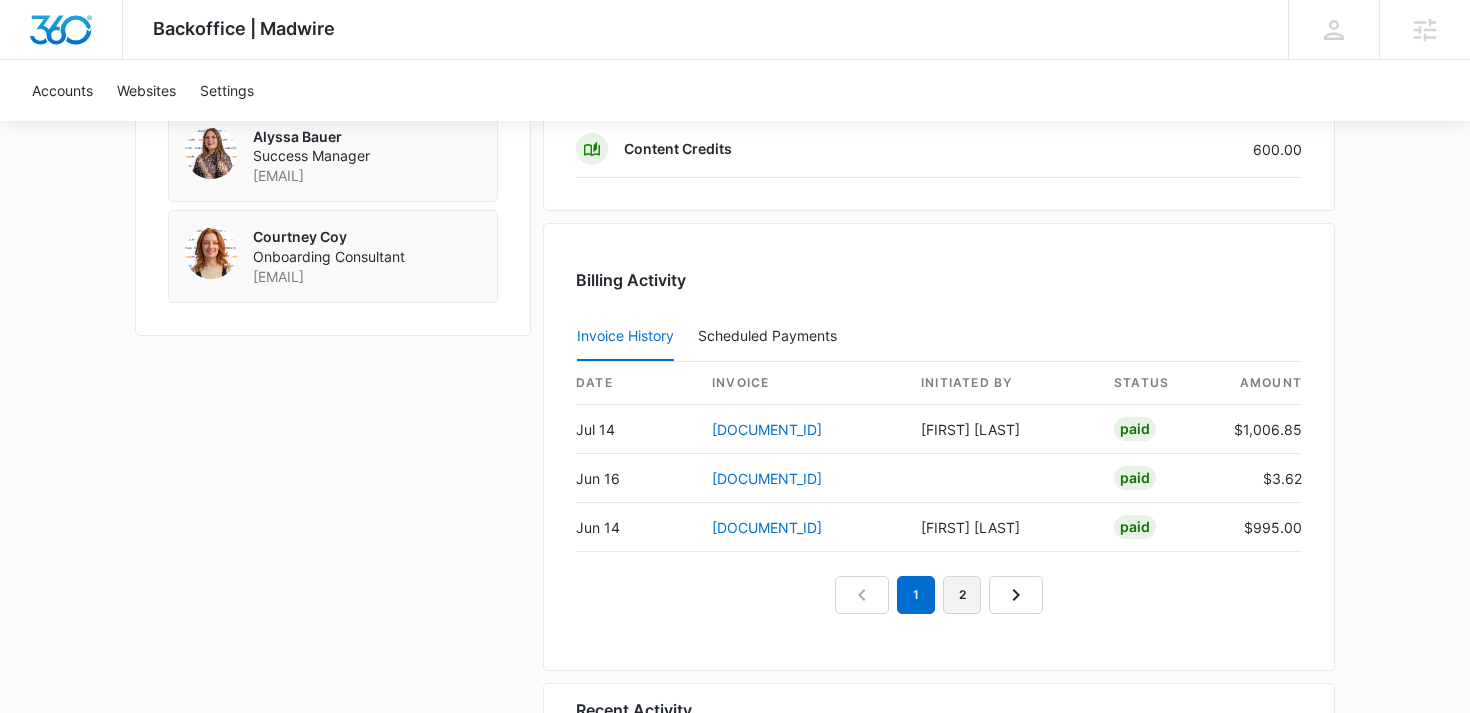 click on "2" at bounding box center (962, 595) 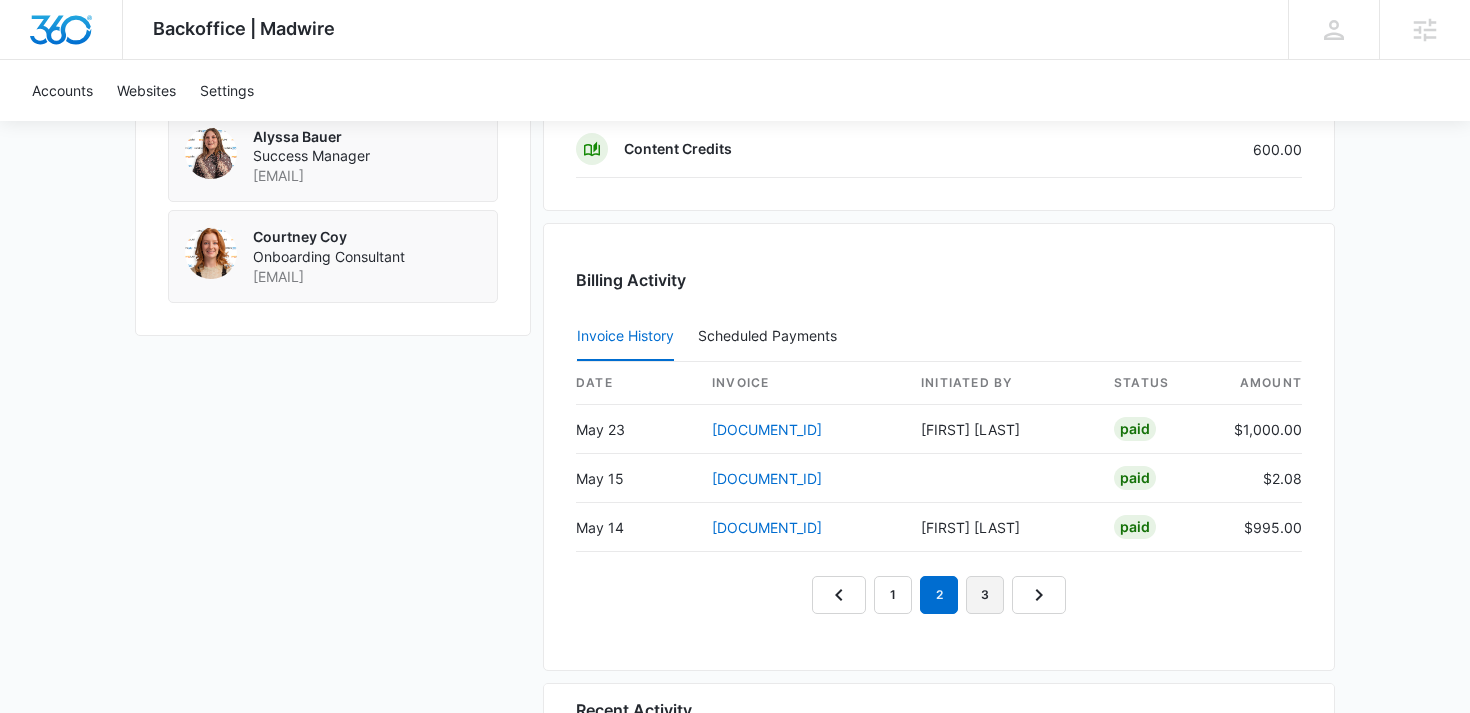 click on "3" at bounding box center (985, 595) 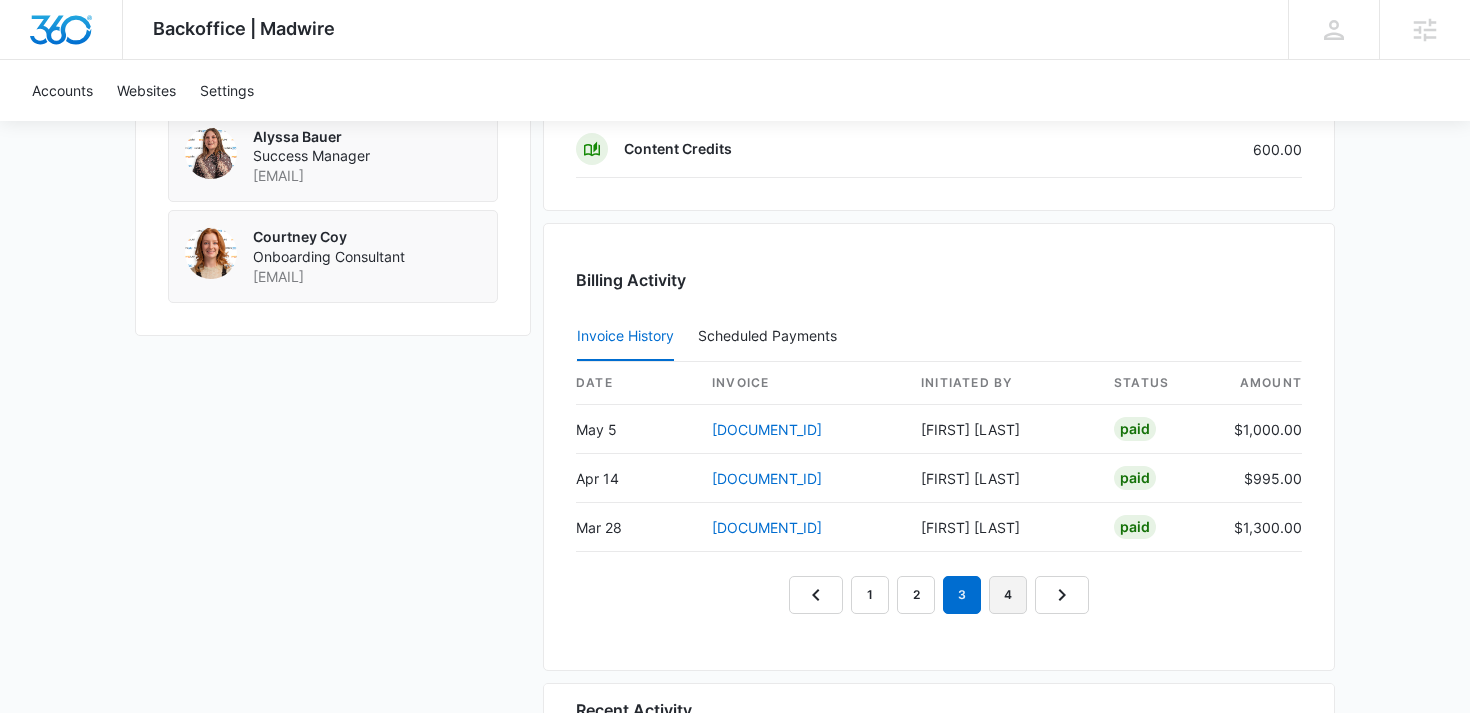 click on "4" at bounding box center (1008, 595) 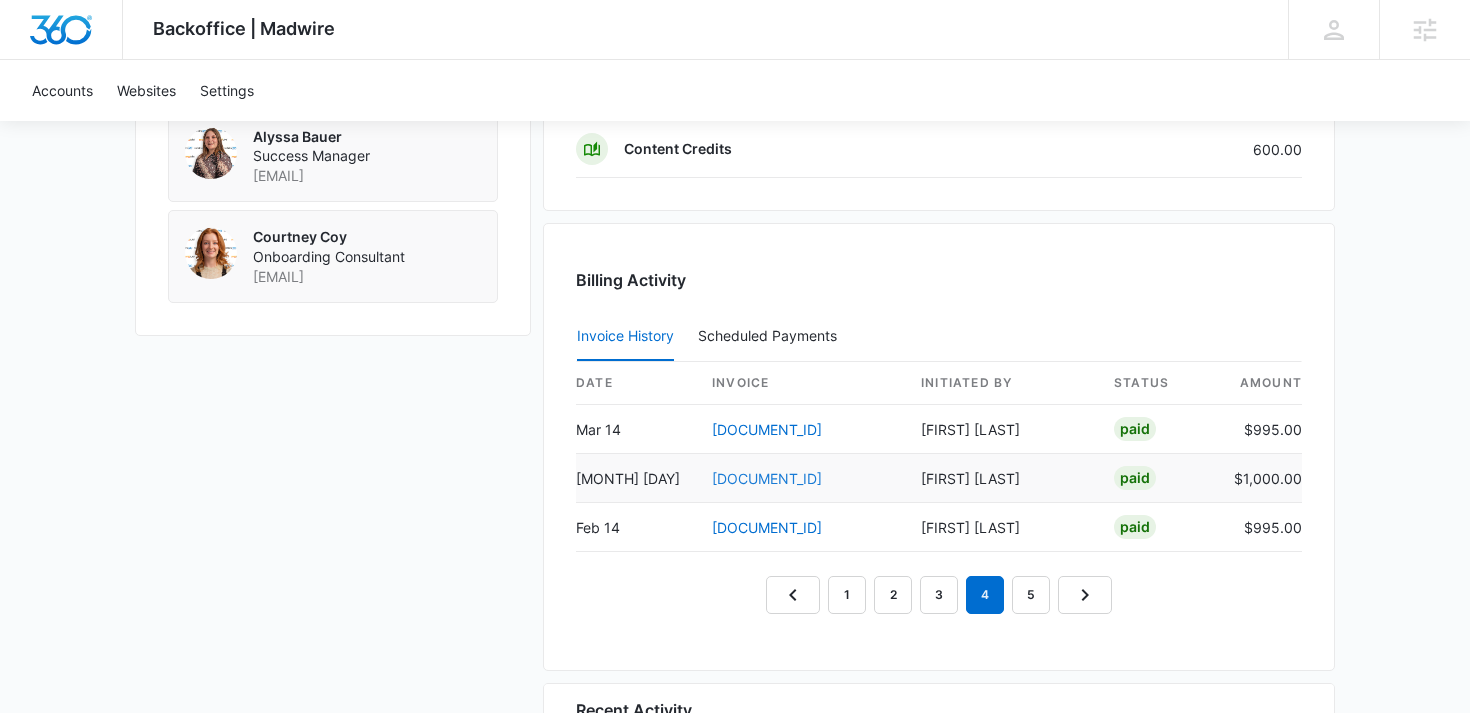 click on "ED398570-0041" at bounding box center [767, 478] 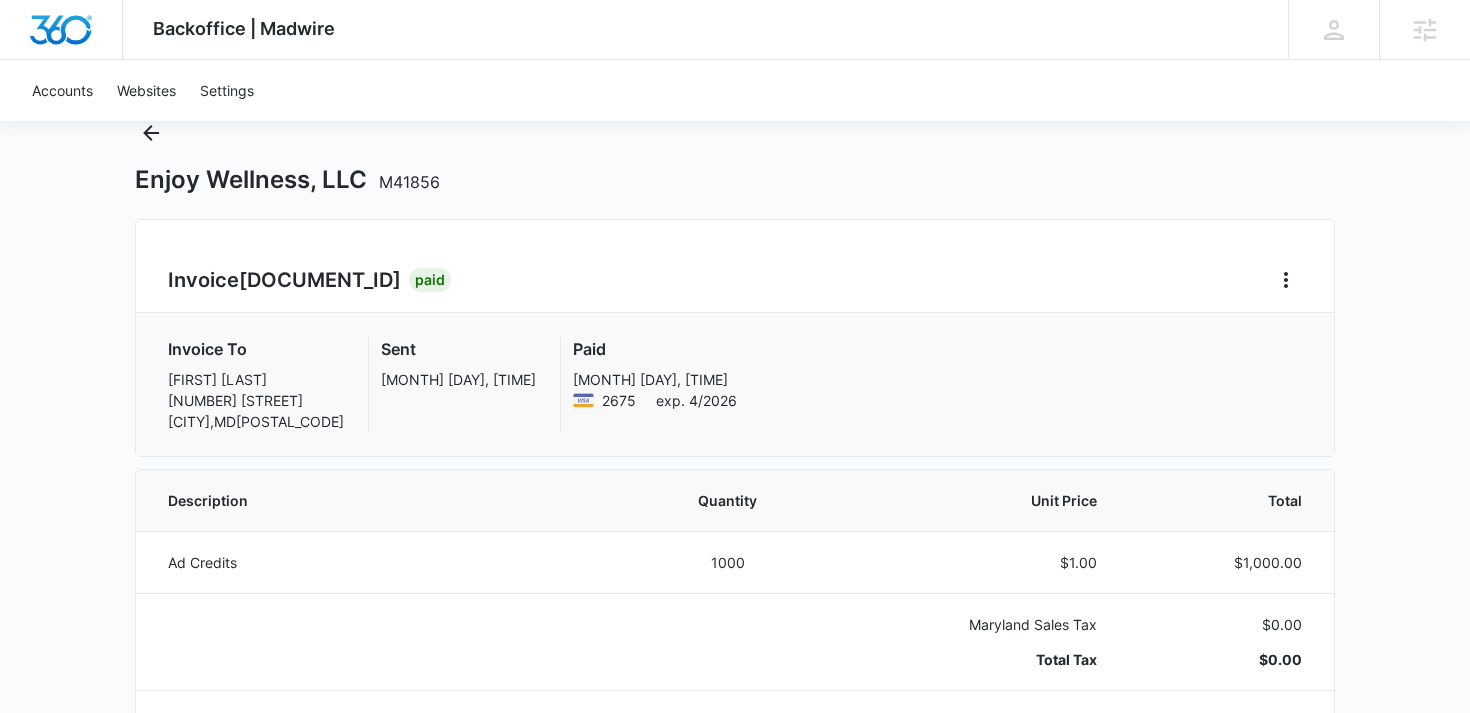 scroll, scrollTop: 0, scrollLeft: 0, axis: both 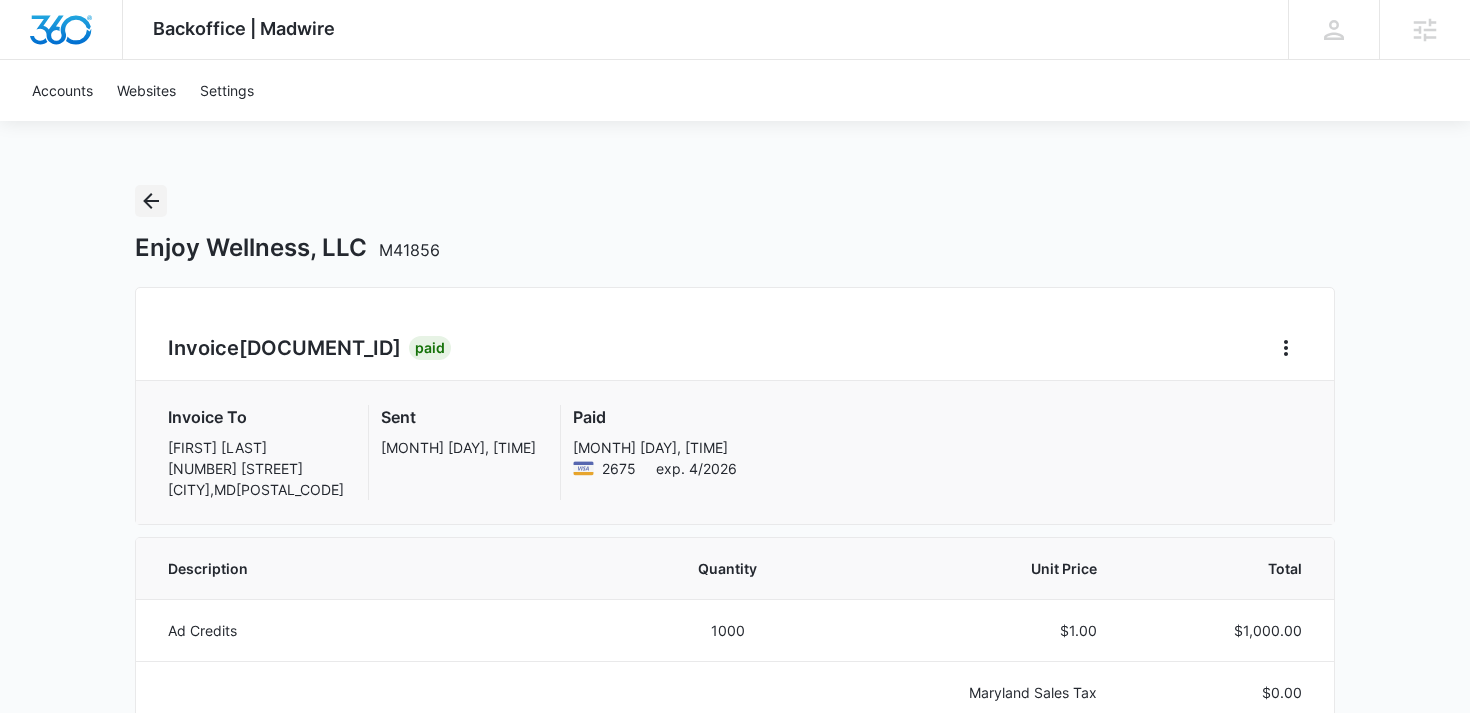 click 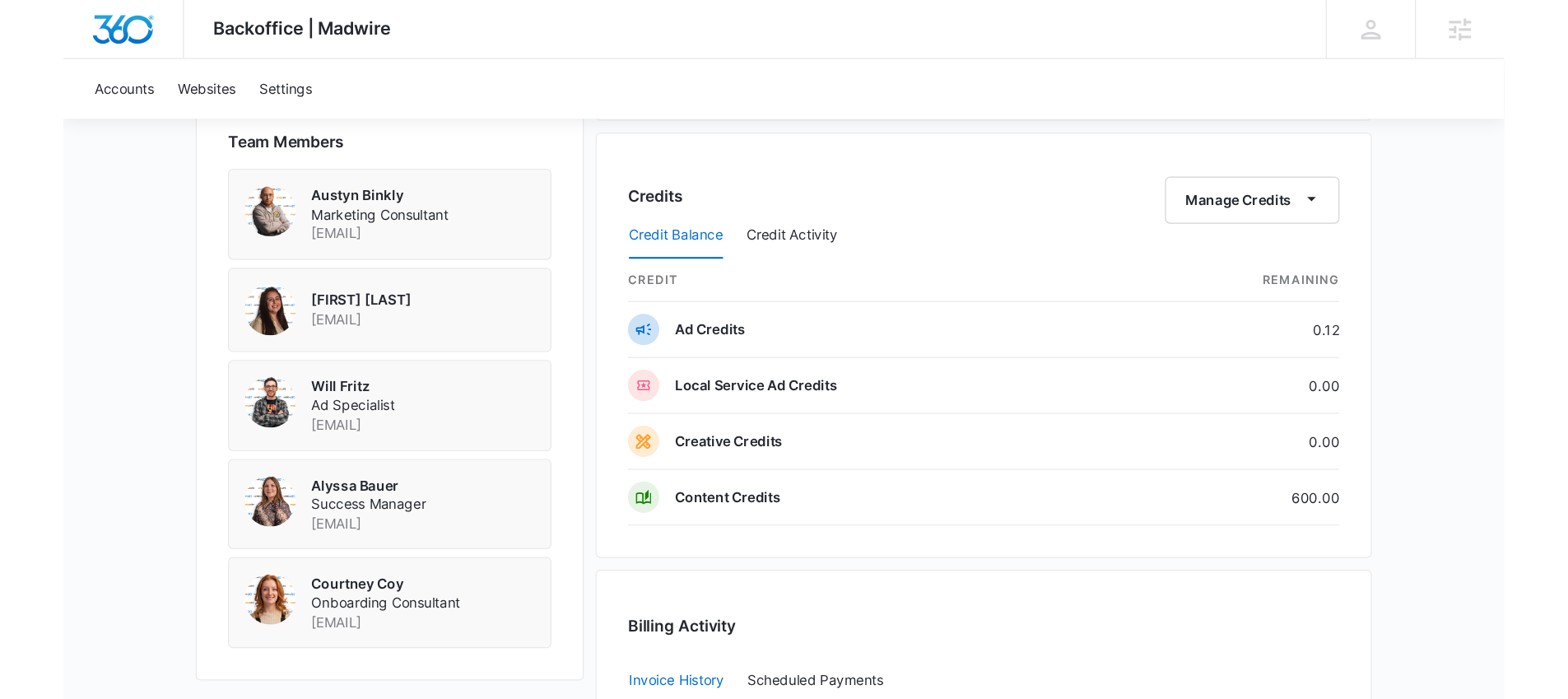 scroll, scrollTop: 1167, scrollLeft: 0, axis: vertical 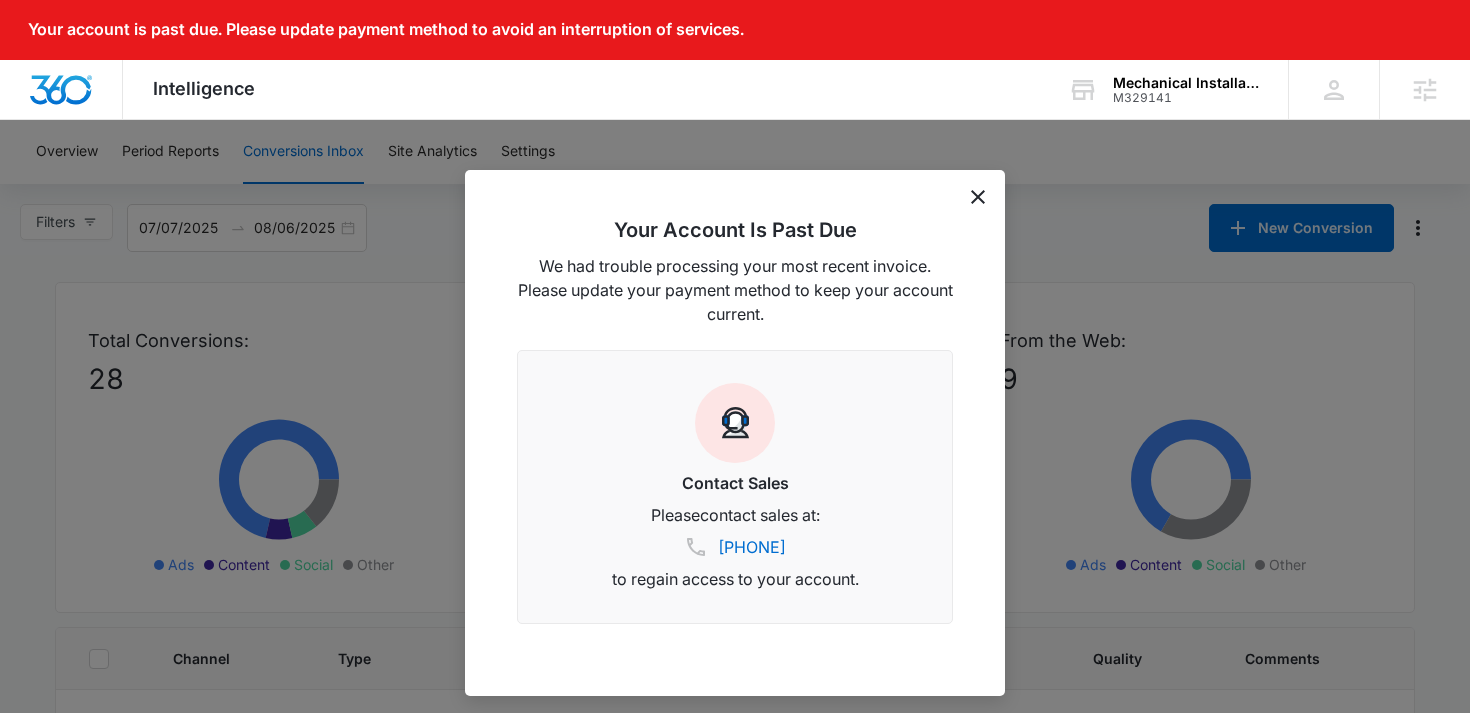 click on "Your Account Is Past Due We had trouble processing your most recent invoice. Please update your payment method to keep your account current. Contact Sales Please  contact sales at: (833) 207-3633 to regain access to your account." at bounding box center (735, 433) 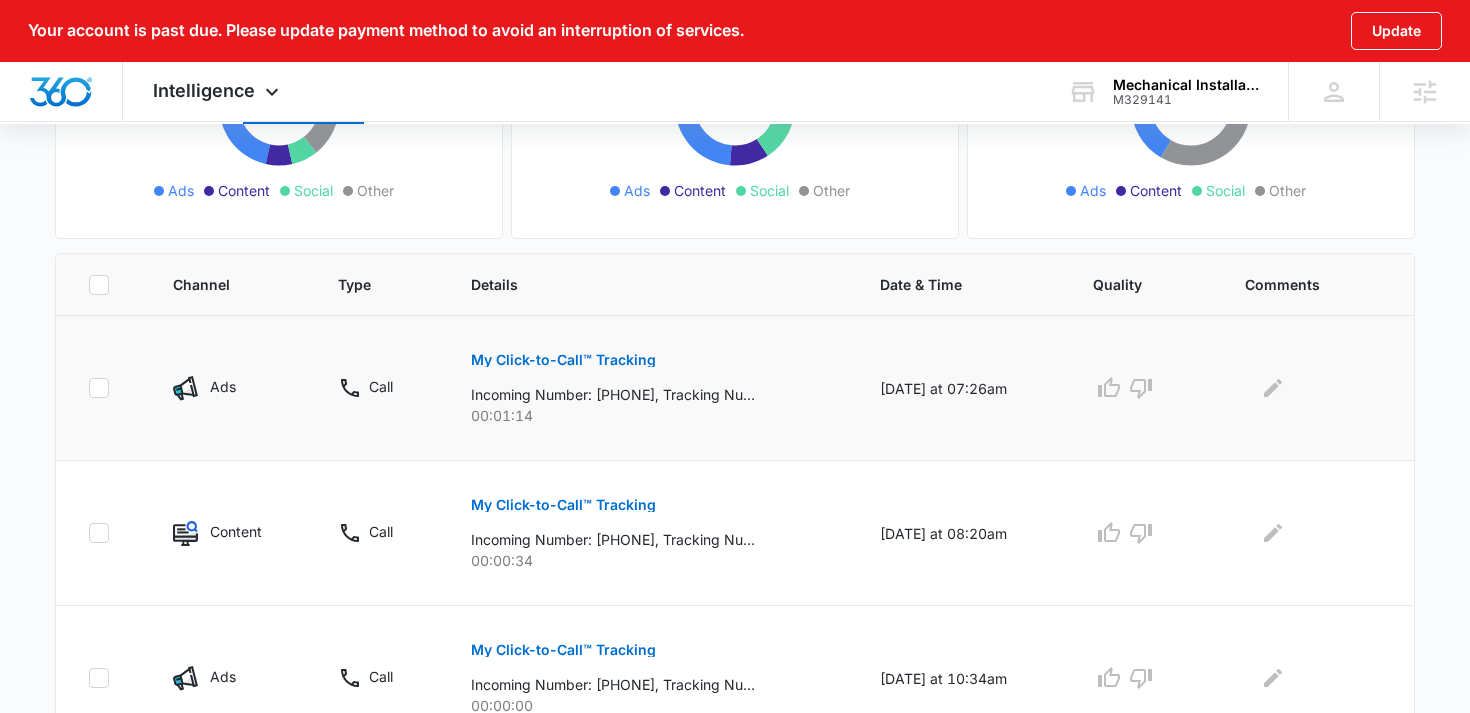 scroll, scrollTop: 391, scrollLeft: 0, axis: vertical 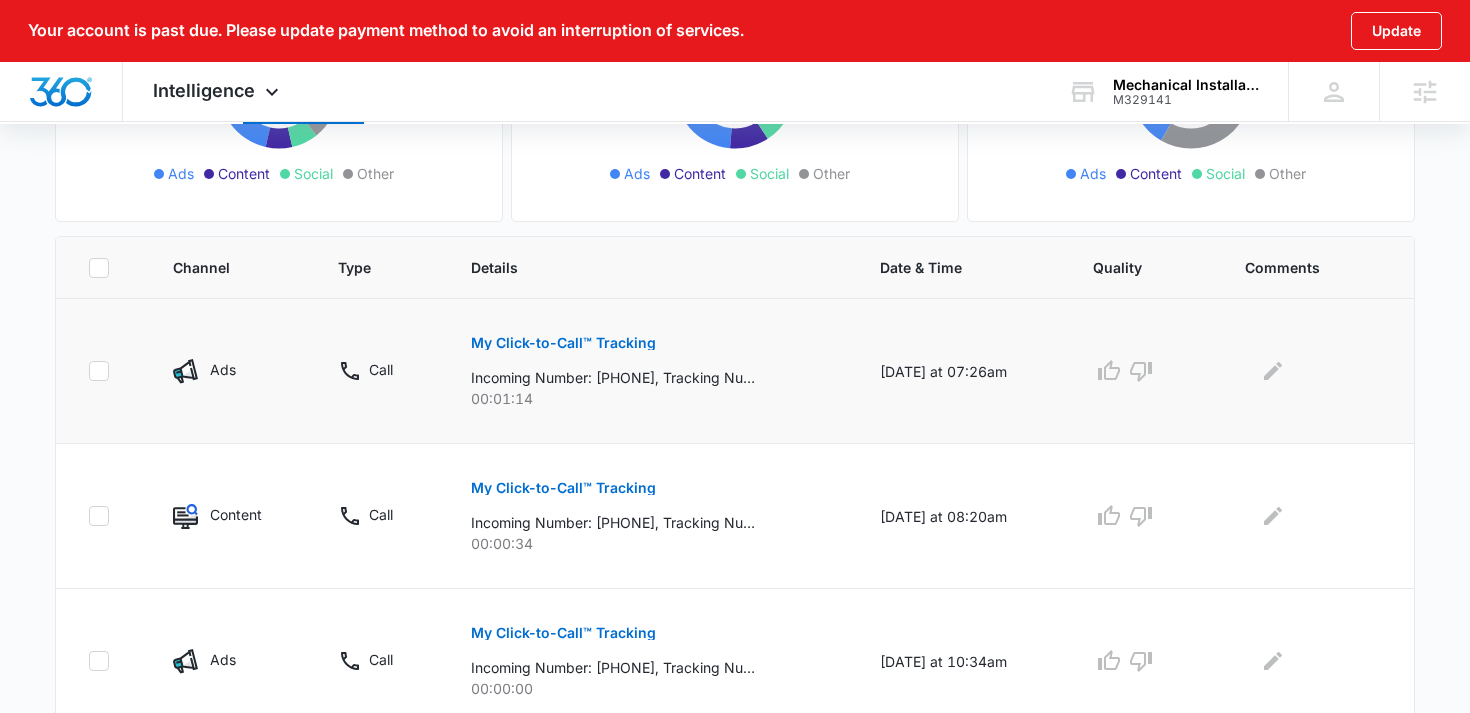 click on "My Click-to-Call™ Tracking" at bounding box center [563, 343] 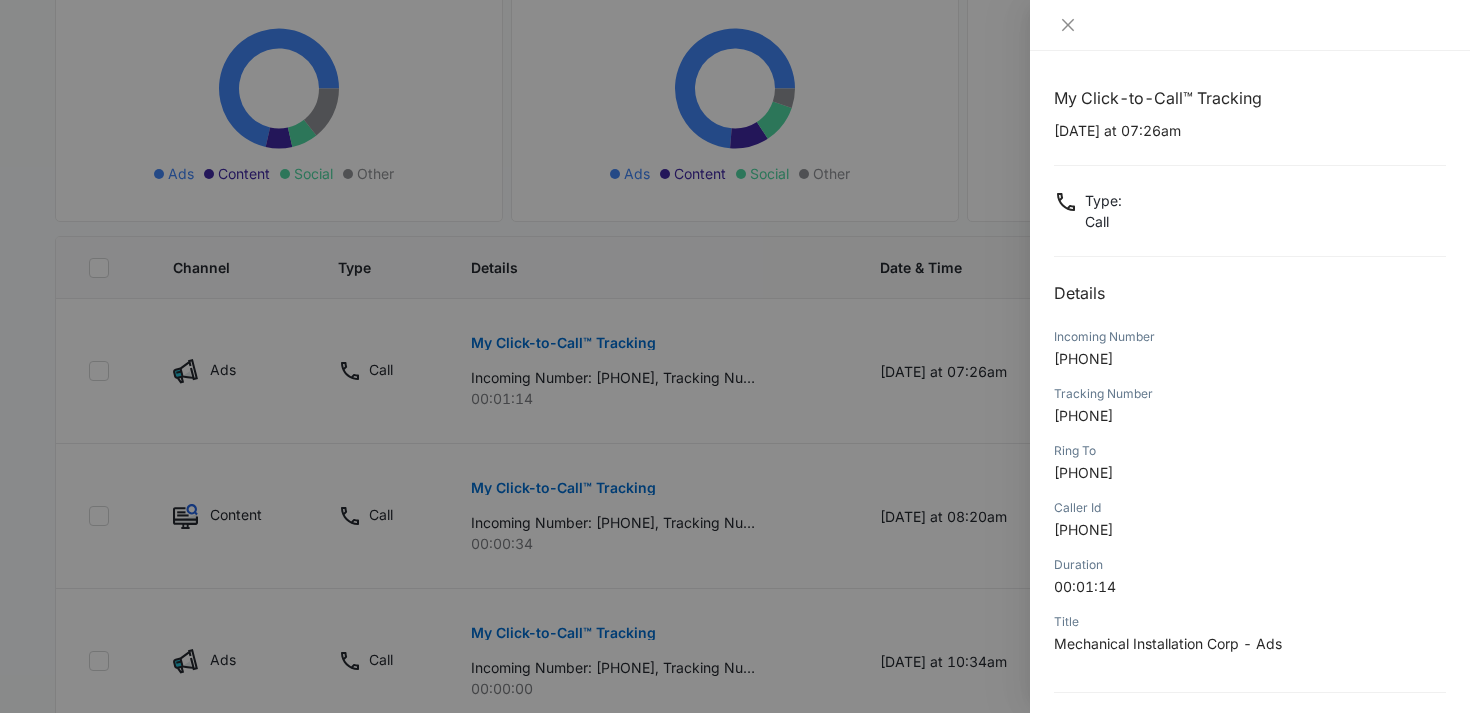 scroll, scrollTop: 175, scrollLeft: 0, axis: vertical 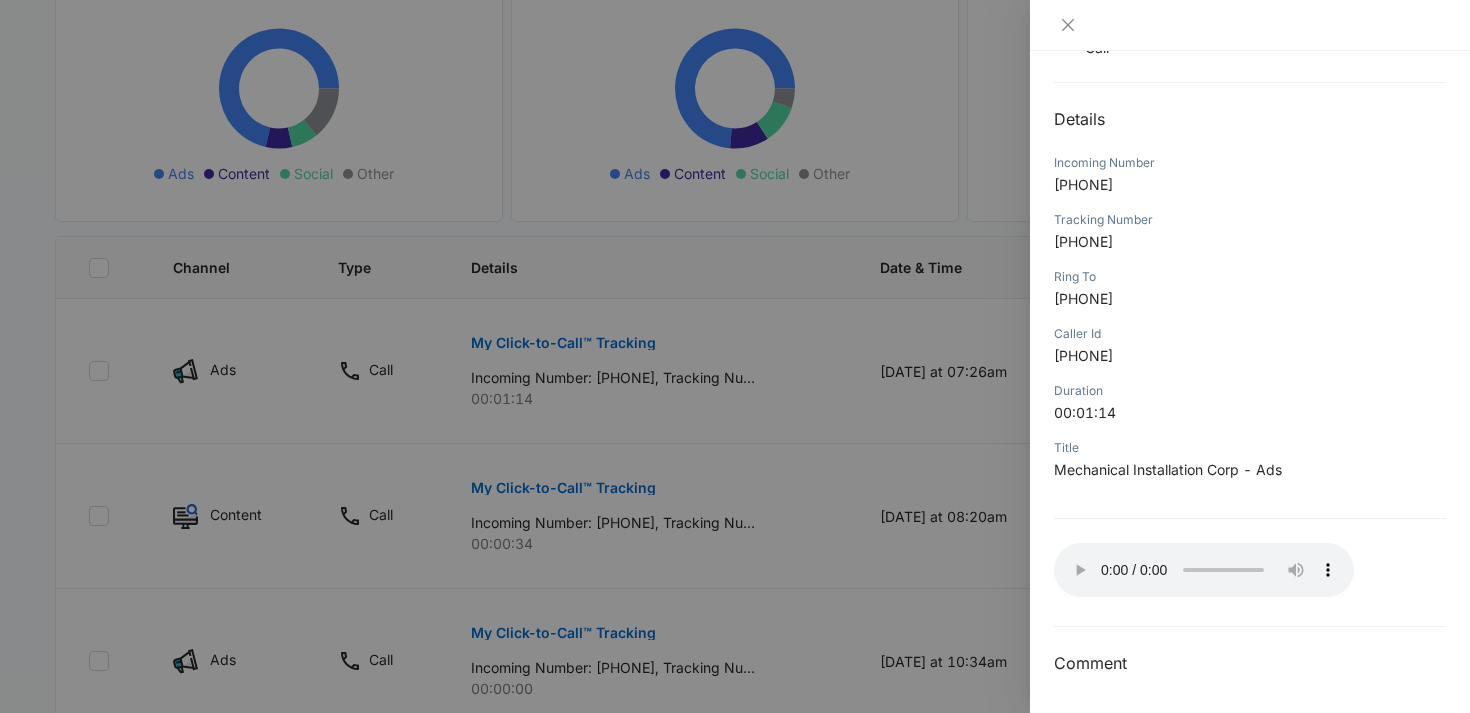 type 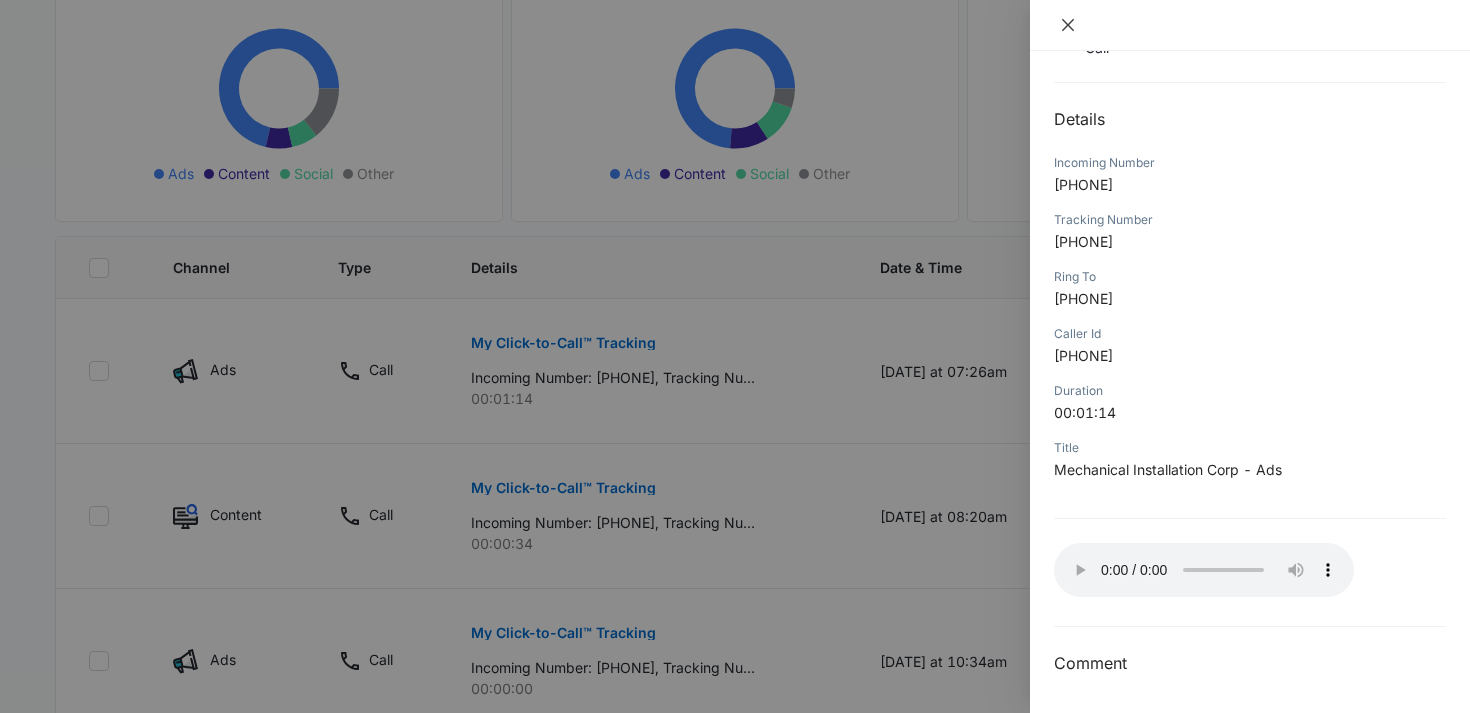click 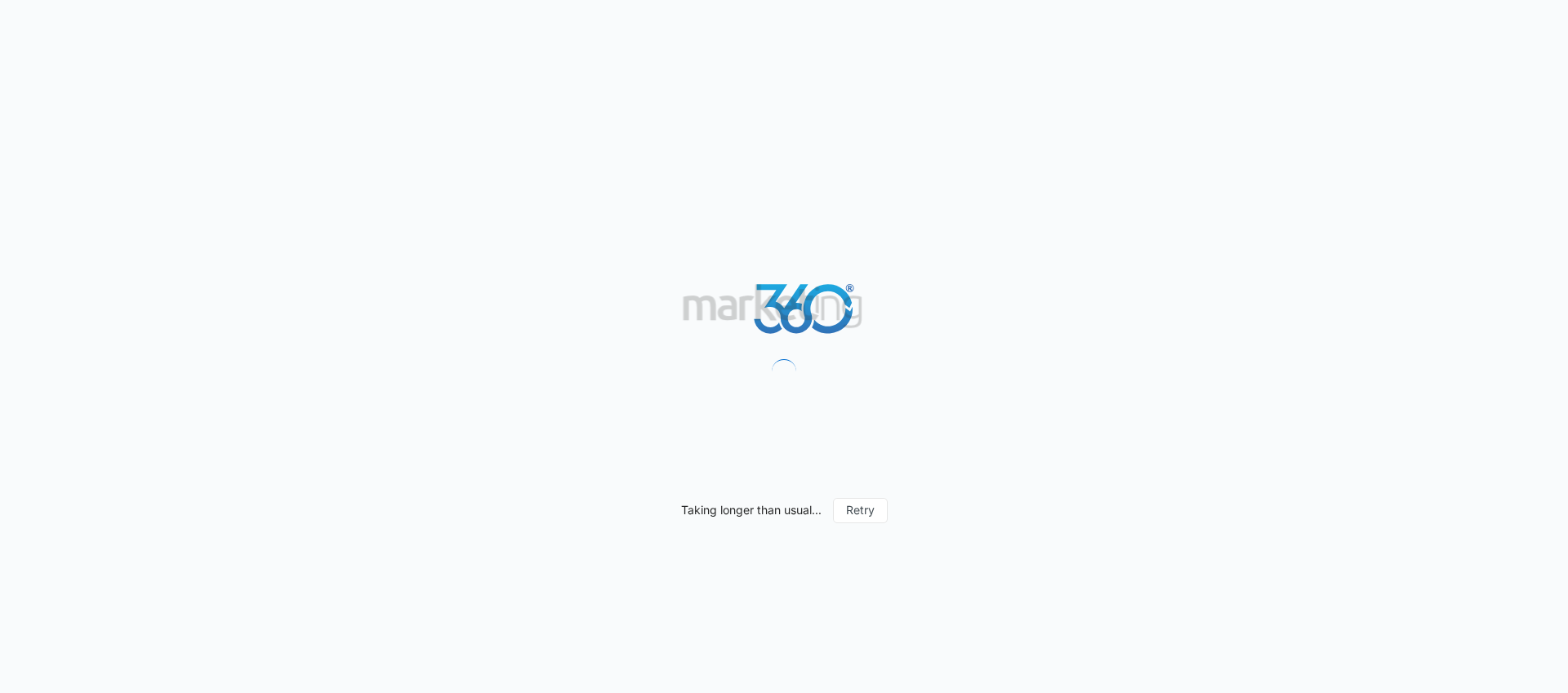 scroll, scrollTop: 0, scrollLeft: 0, axis: both 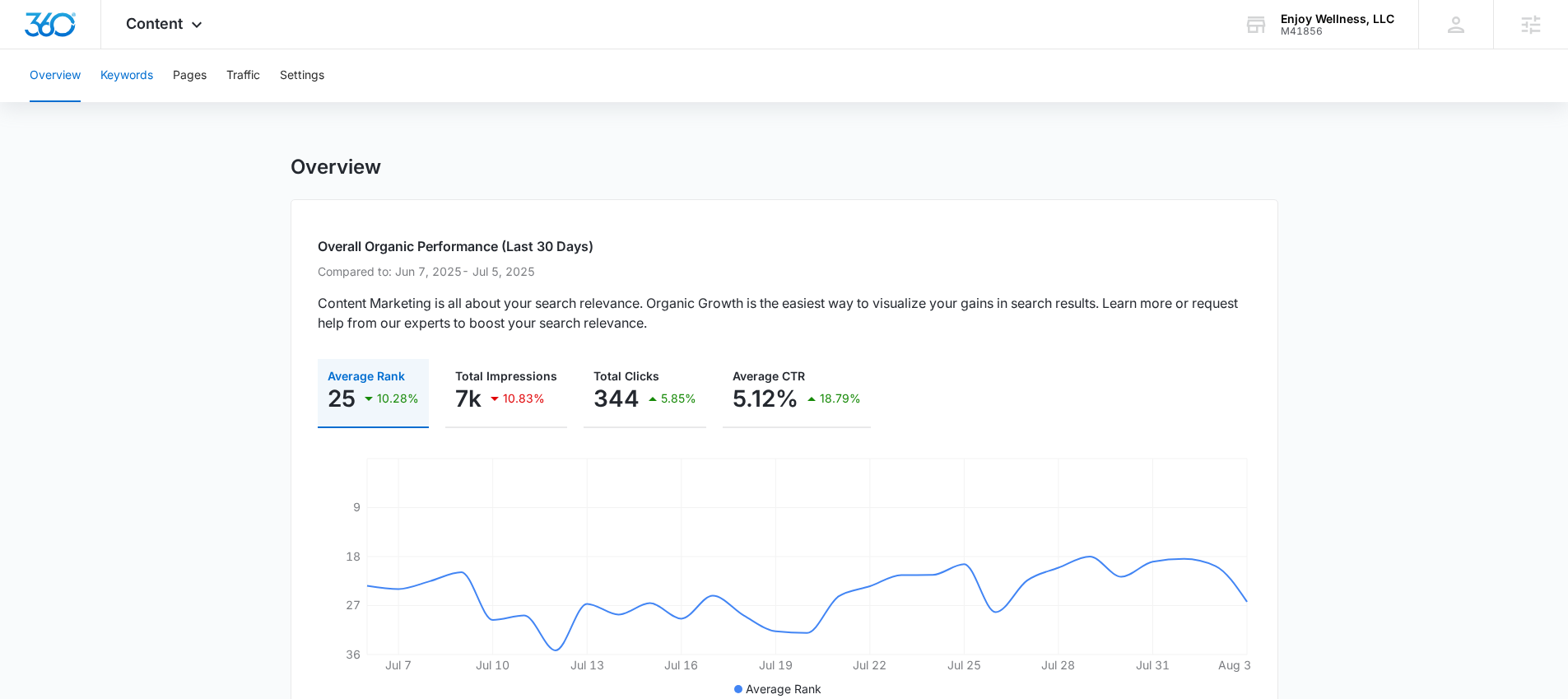 click on "Keywords" at bounding box center (127, 76) 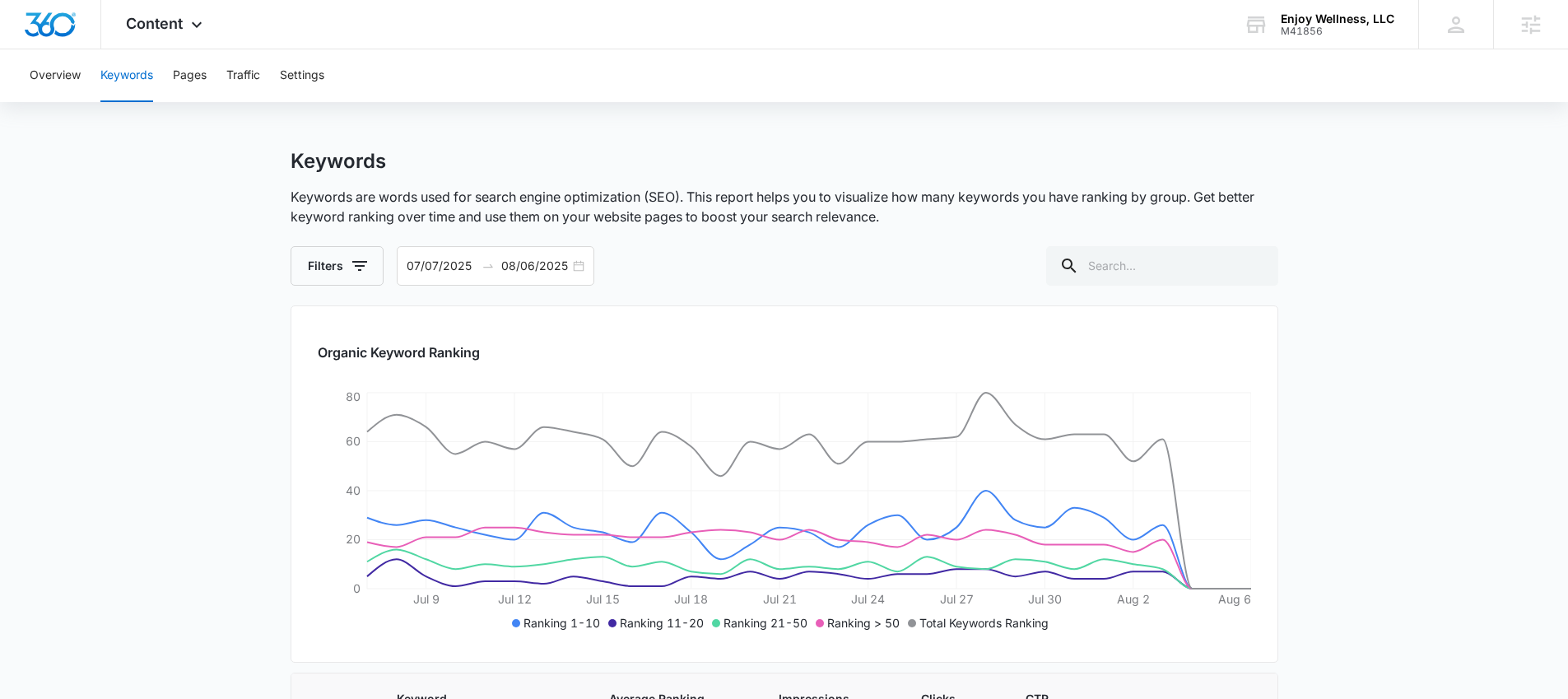 scroll, scrollTop: 0, scrollLeft: 0, axis: both 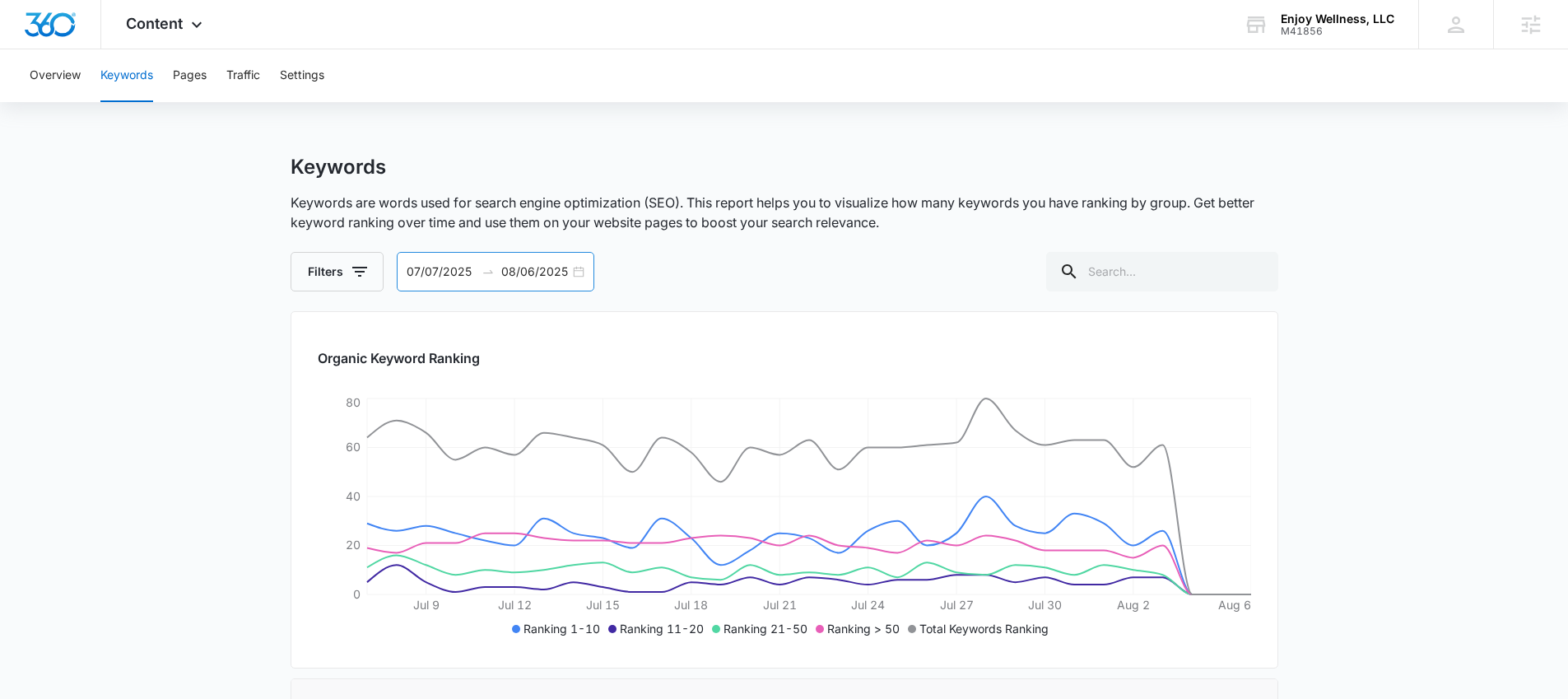 click on "07/07/2025 08/06/2025" at bounding box center [496, 272] 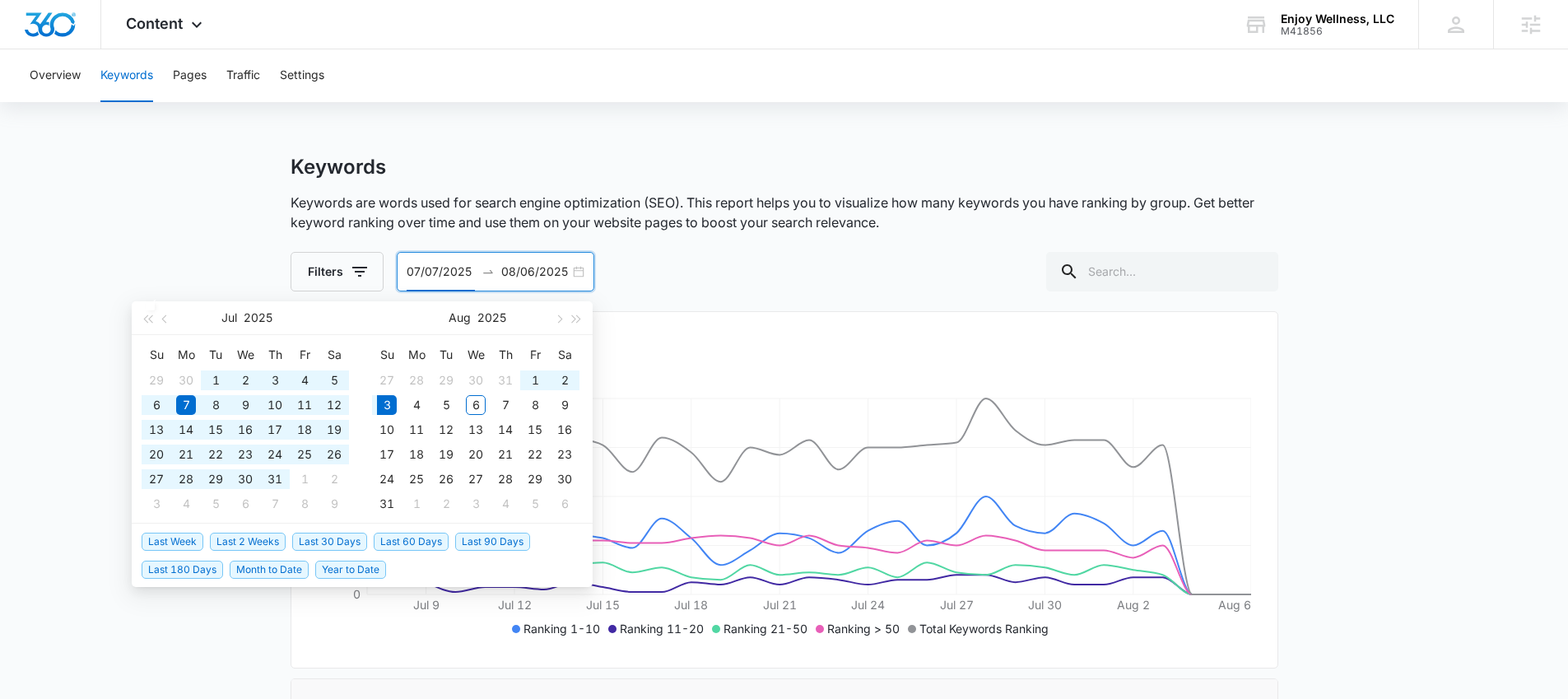 click on "Year to Date" at bounding box center (351, 570) 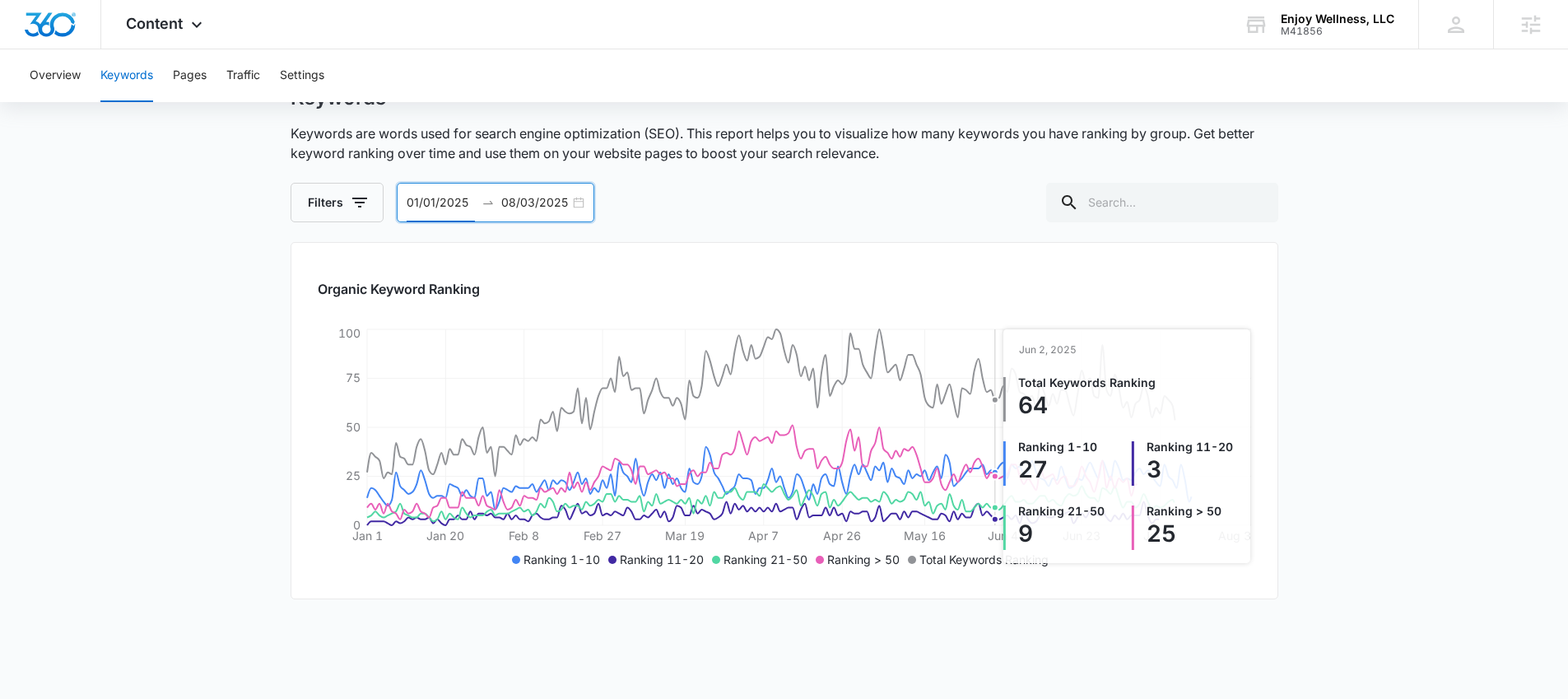 scroll, scrollTop: 82, scrollLeft: 0, axis: vertical 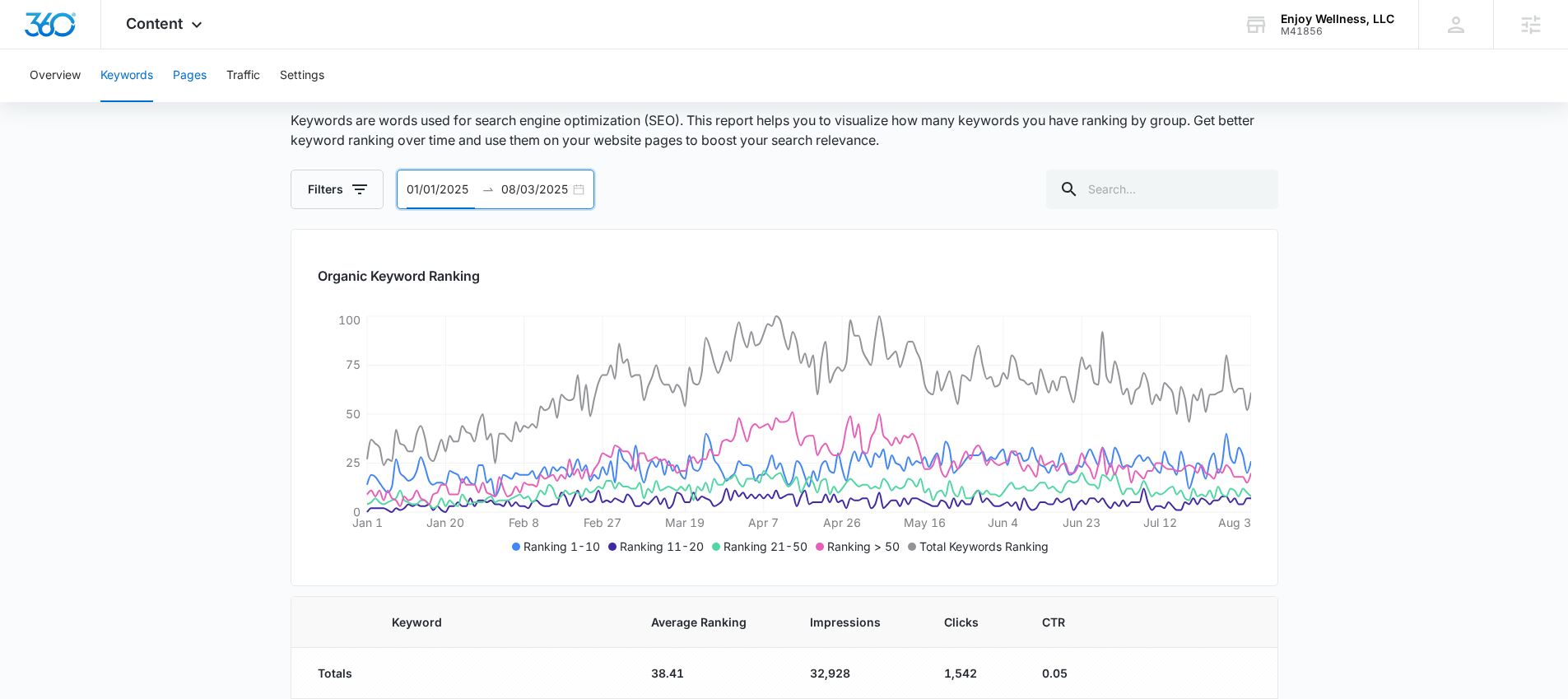 click on "Pages" at bounding box center (189, 76) 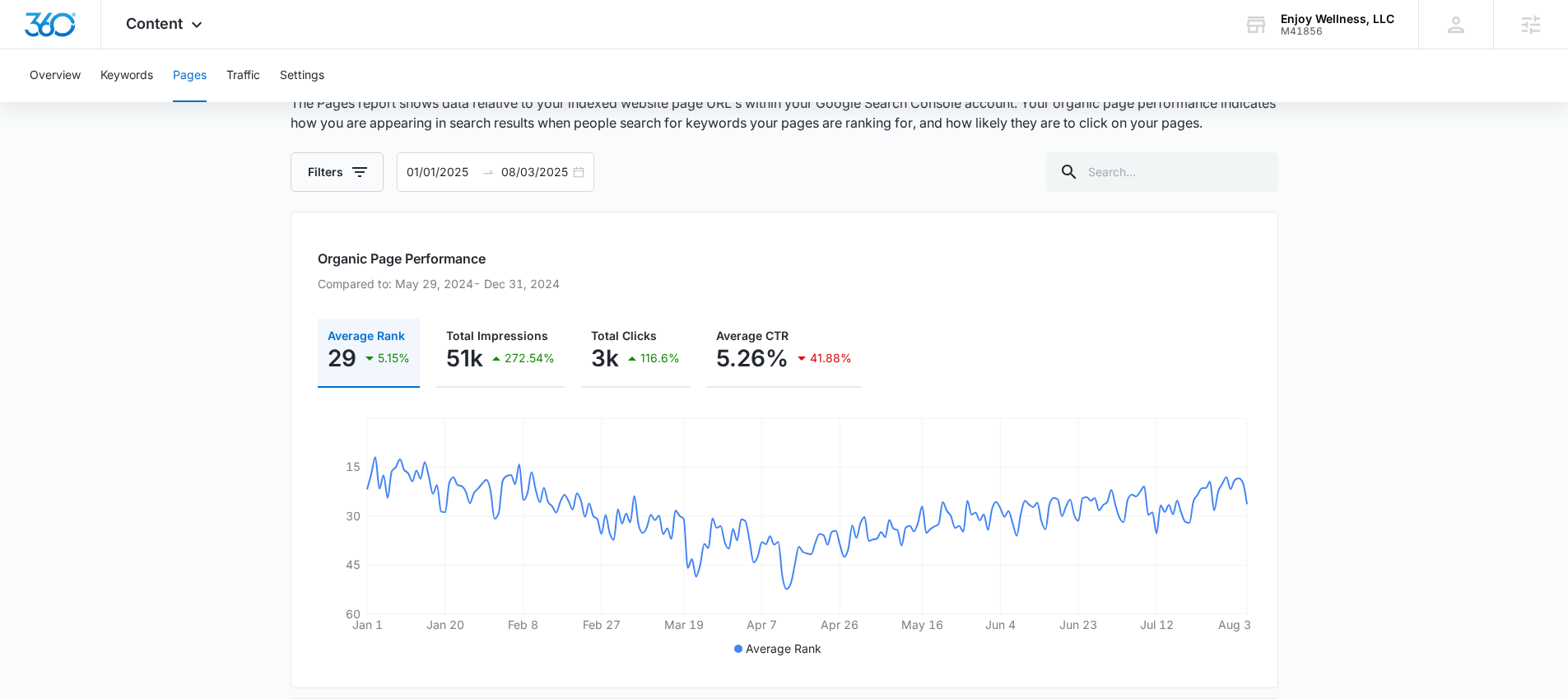 scroll, scrollTop: 110, scrollLeft: 0, axis: vertical 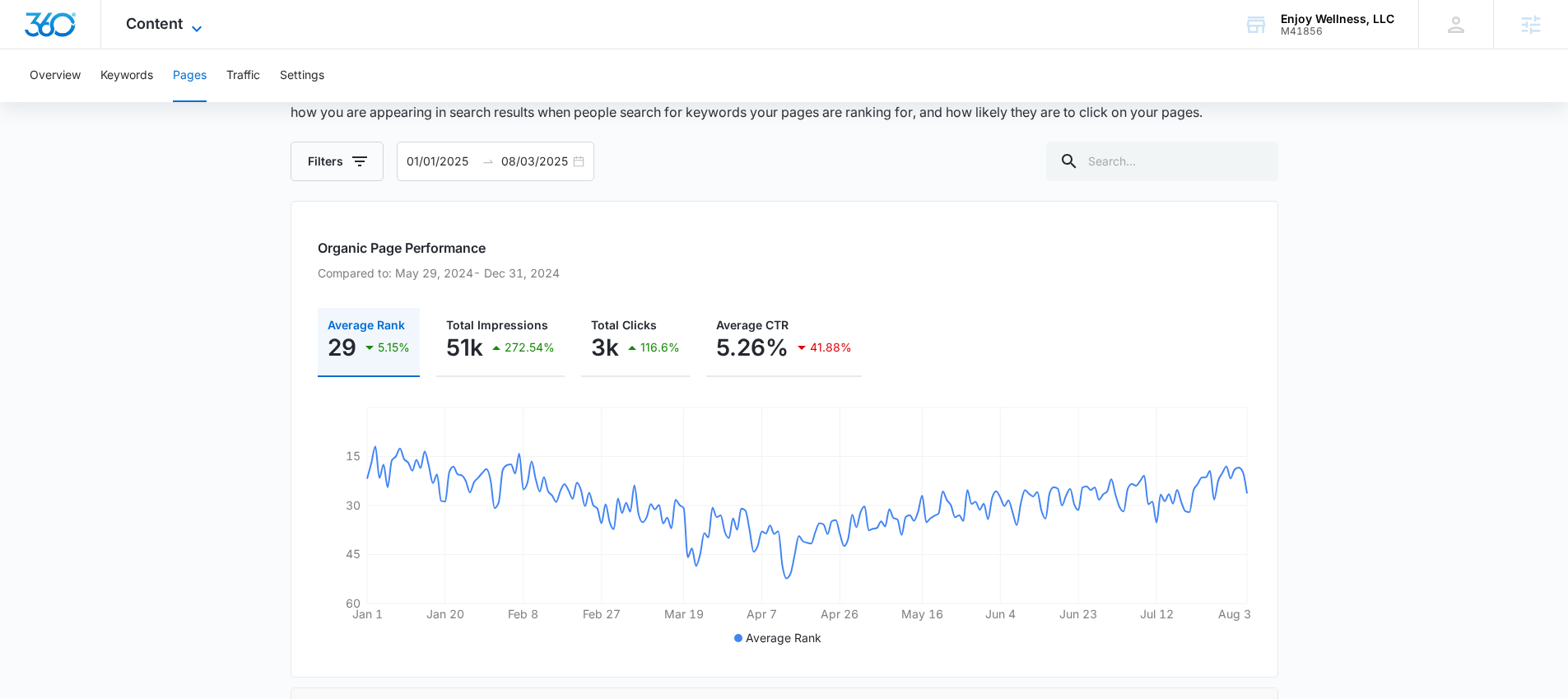 click on "Content" at bounding box center [154, 23] 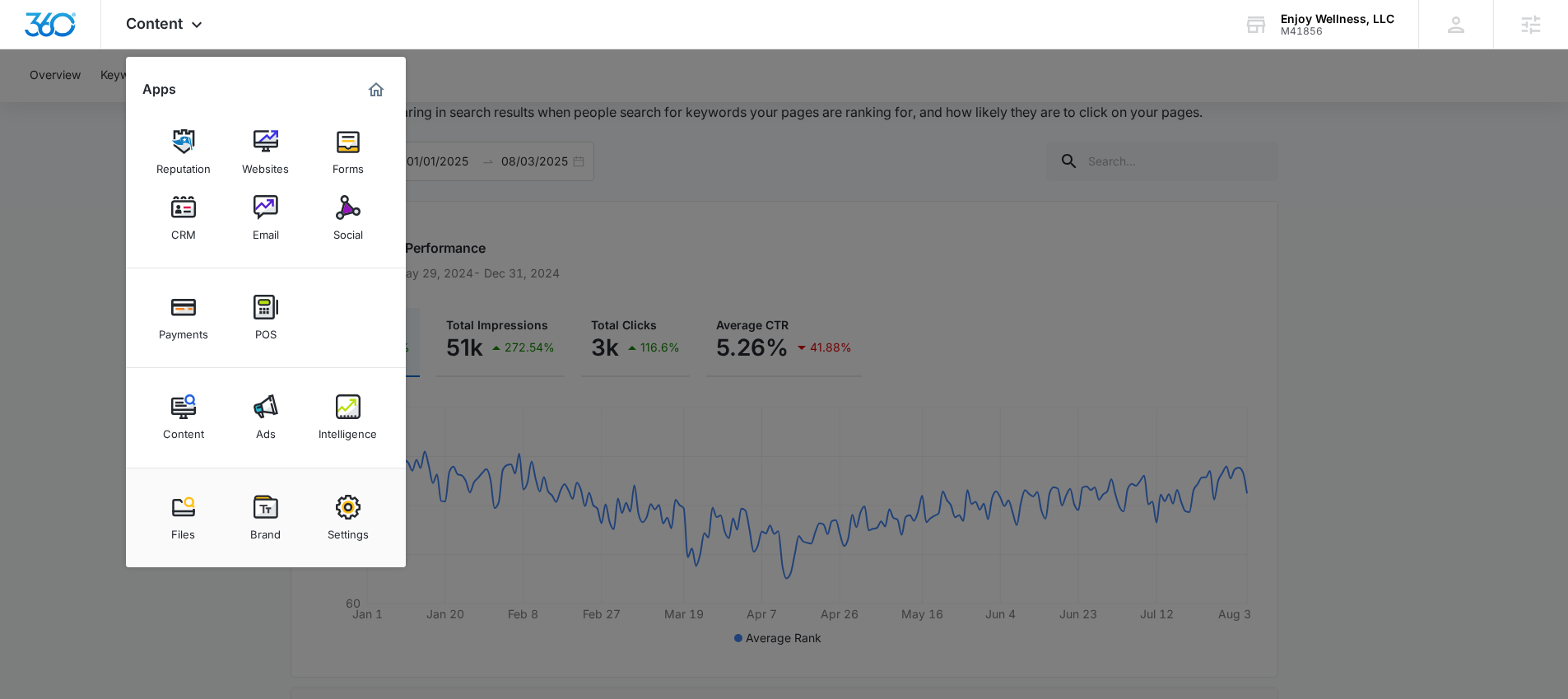 click at bounding box center [784, 349] 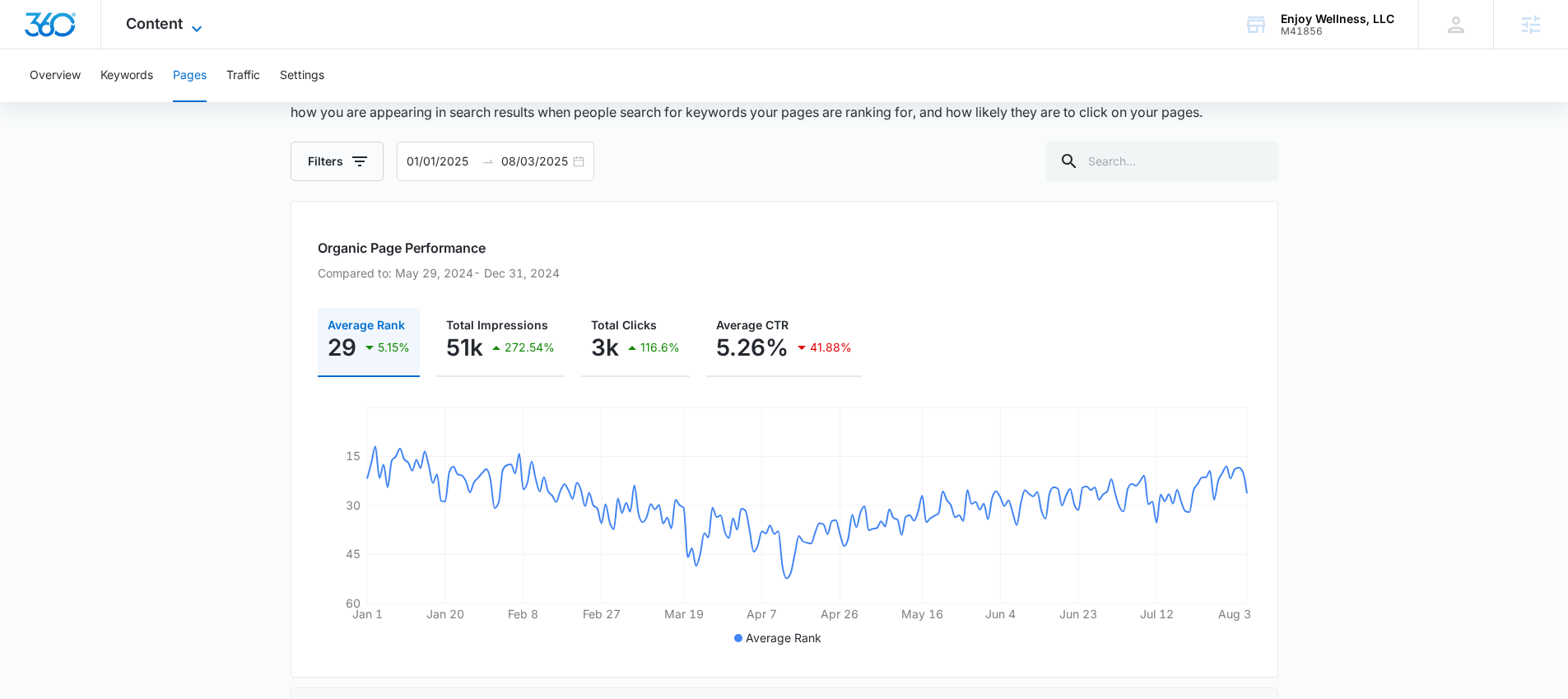 click on "Content" at bounding box center [154, 23] 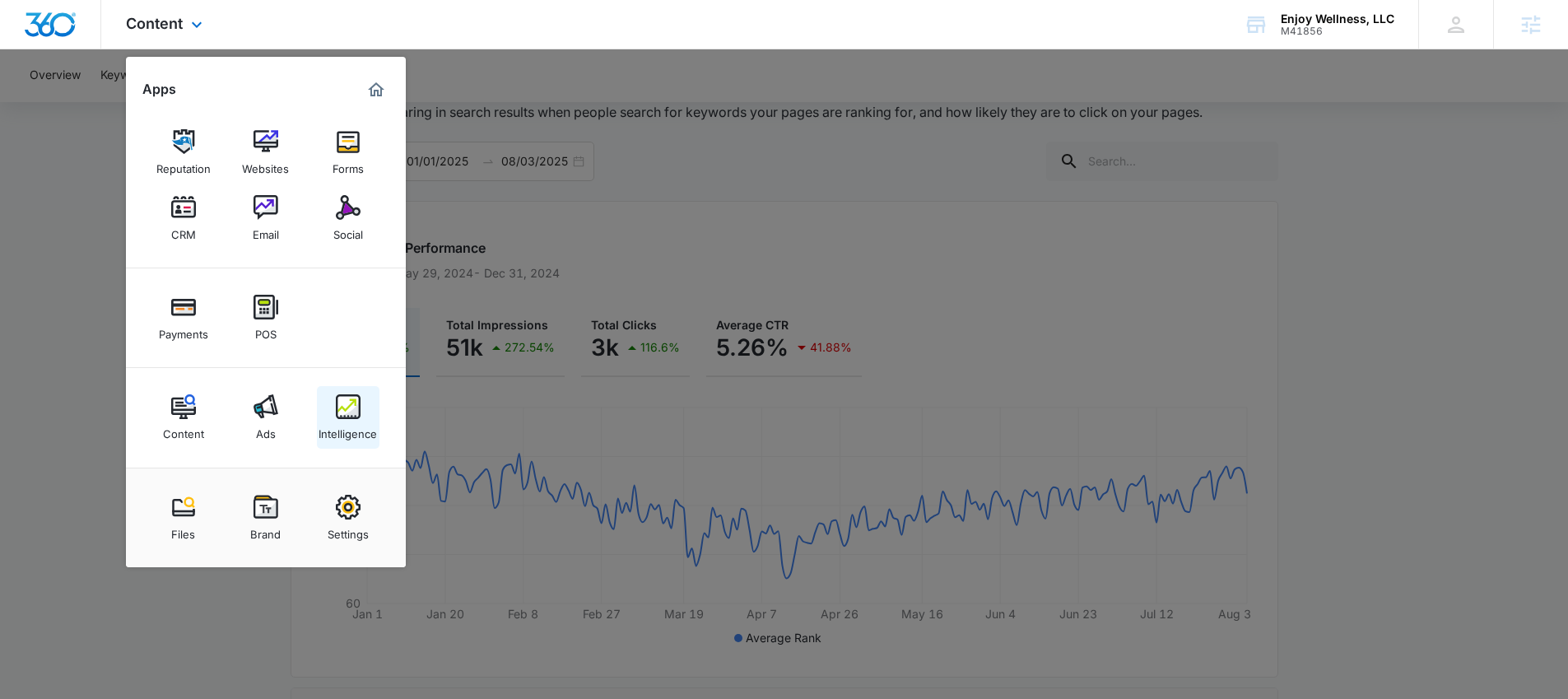 click on "Intelligence" at bounding box center [347, 430] 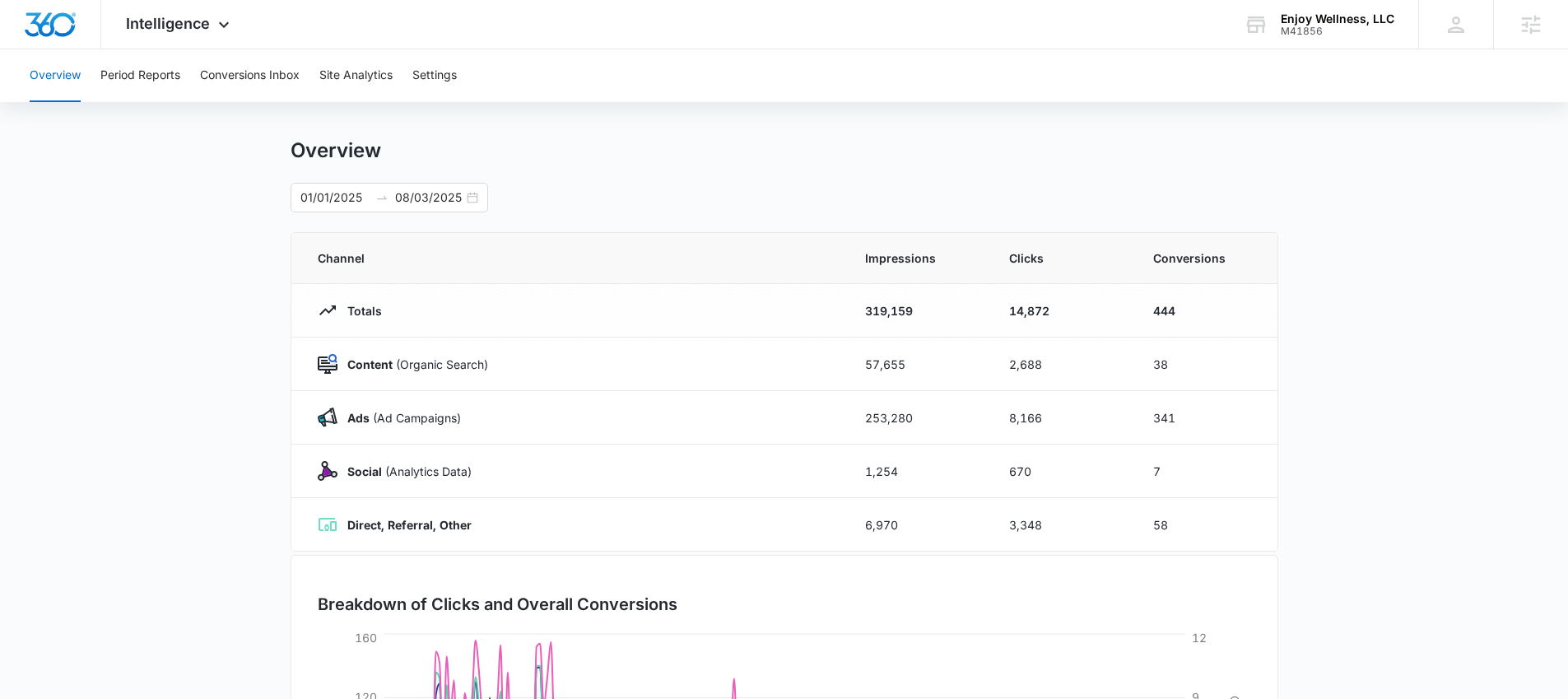 scroll, scrollTop: 0, scrollLeft: 0, axis: both 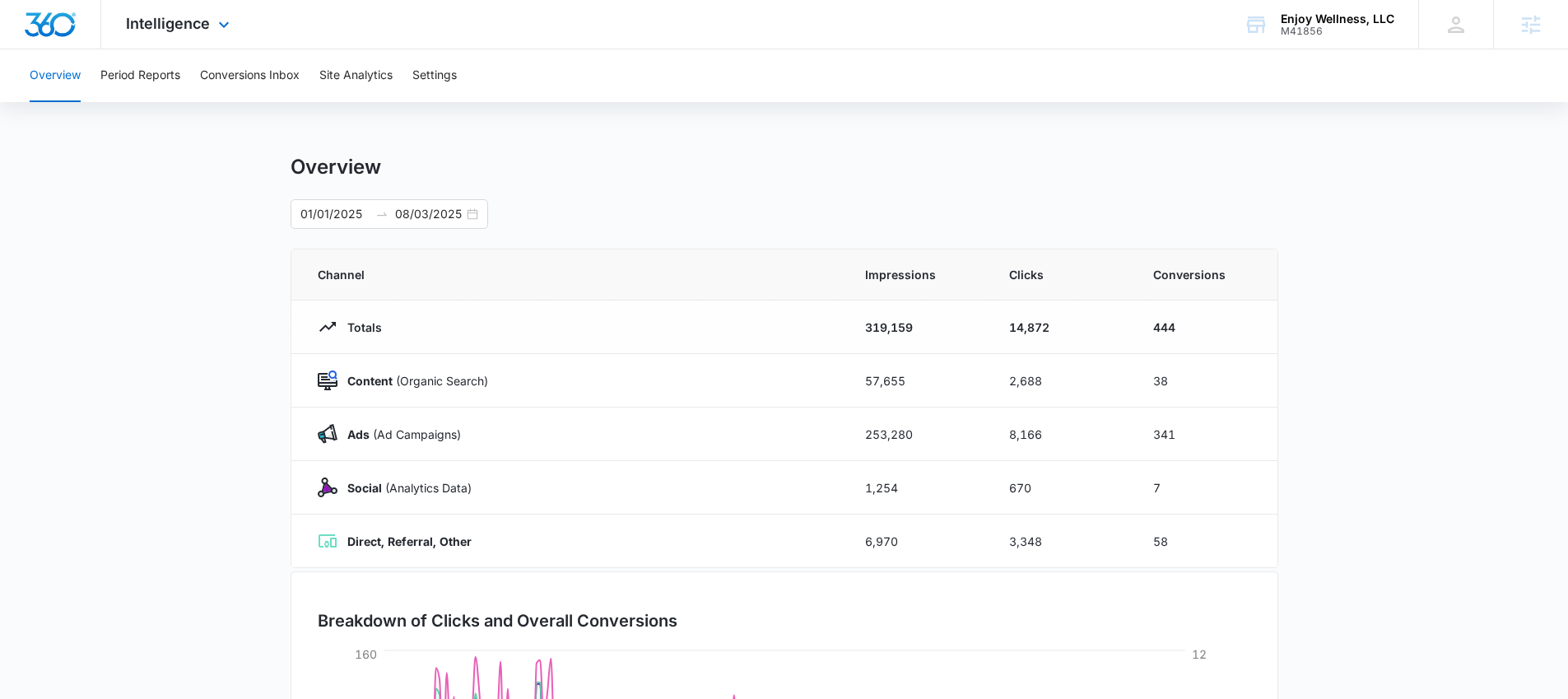 click on "Intelligence Apps Reputation Websites Forms CRM Email Social Payments POS Content Ads Intelligence Files Brand Settings" at bounding box center [179, 24] 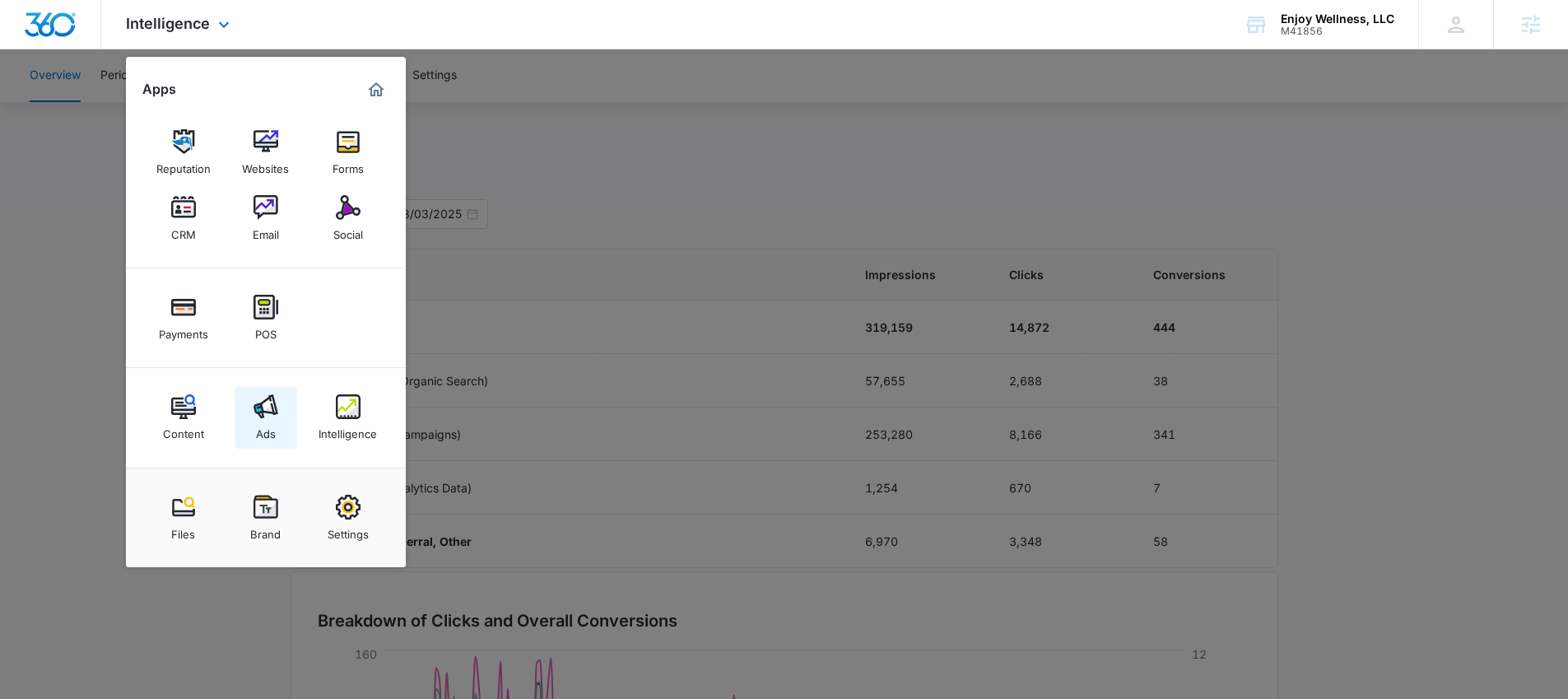 click at bounding box center (266, 407) 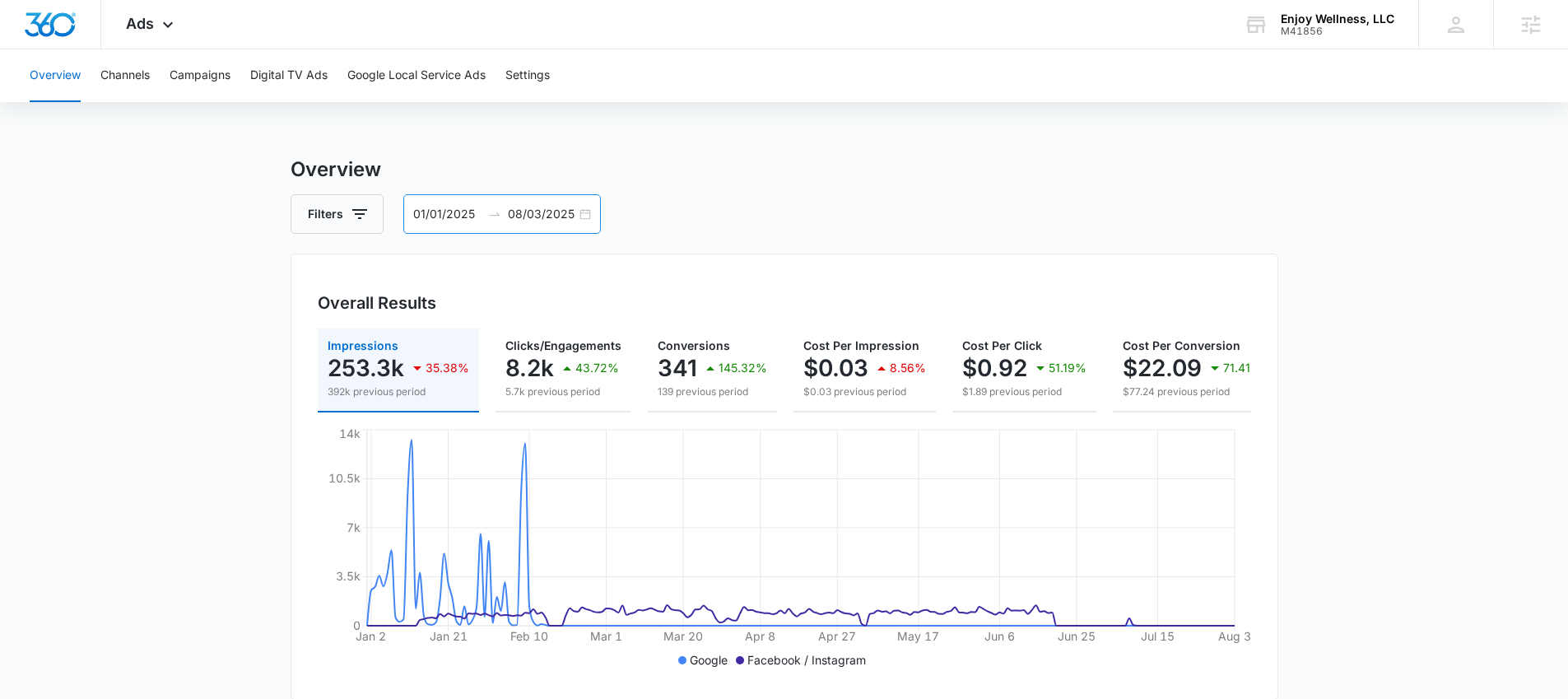 click on "01/01/2025 08/03/2025" at bounding box center (502, 214) 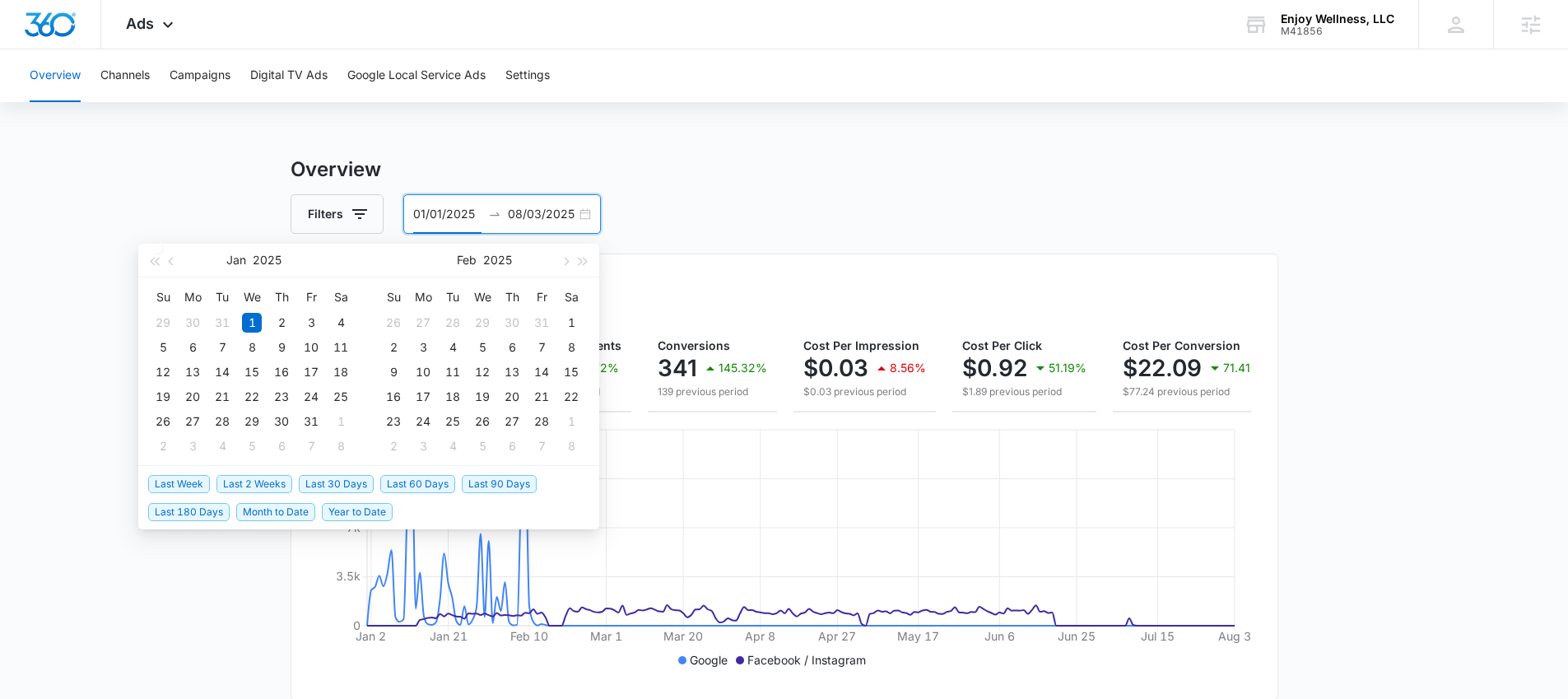 click on "Last 30 Days" at bounding box center [336, 484] 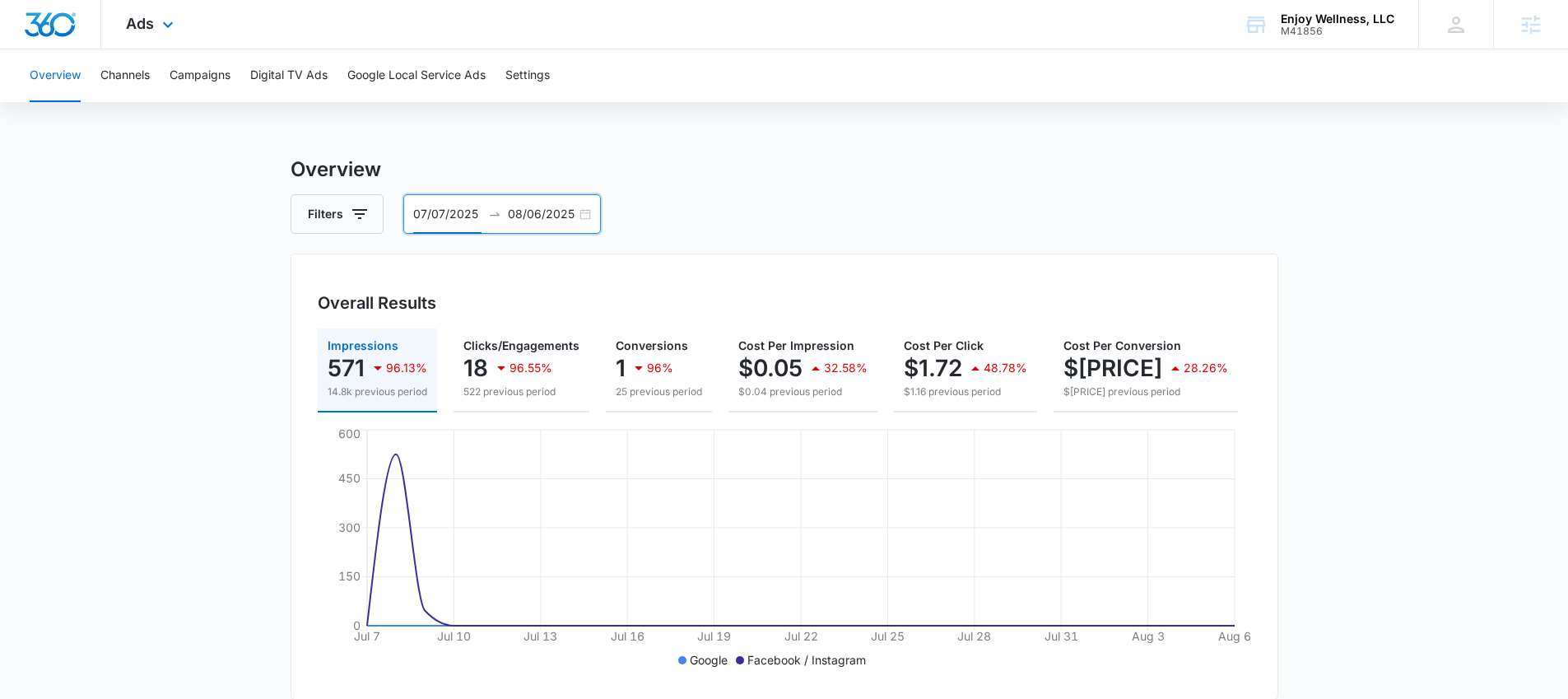 drag, startPoint x: 140, startPoint y: 31, endPoint x: 141, endPoint y: 46, distance: 15.033296 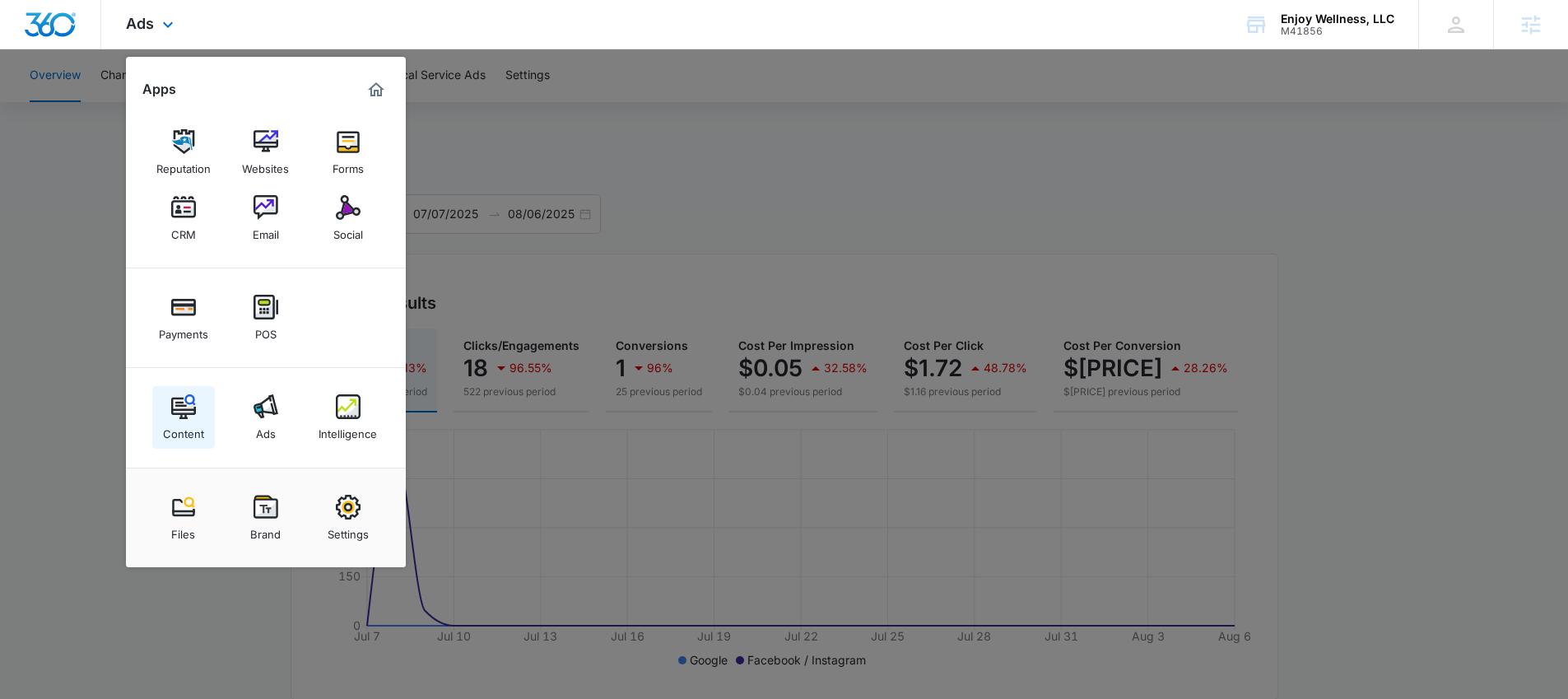 click on "Content" at bounding box center [184, 430] 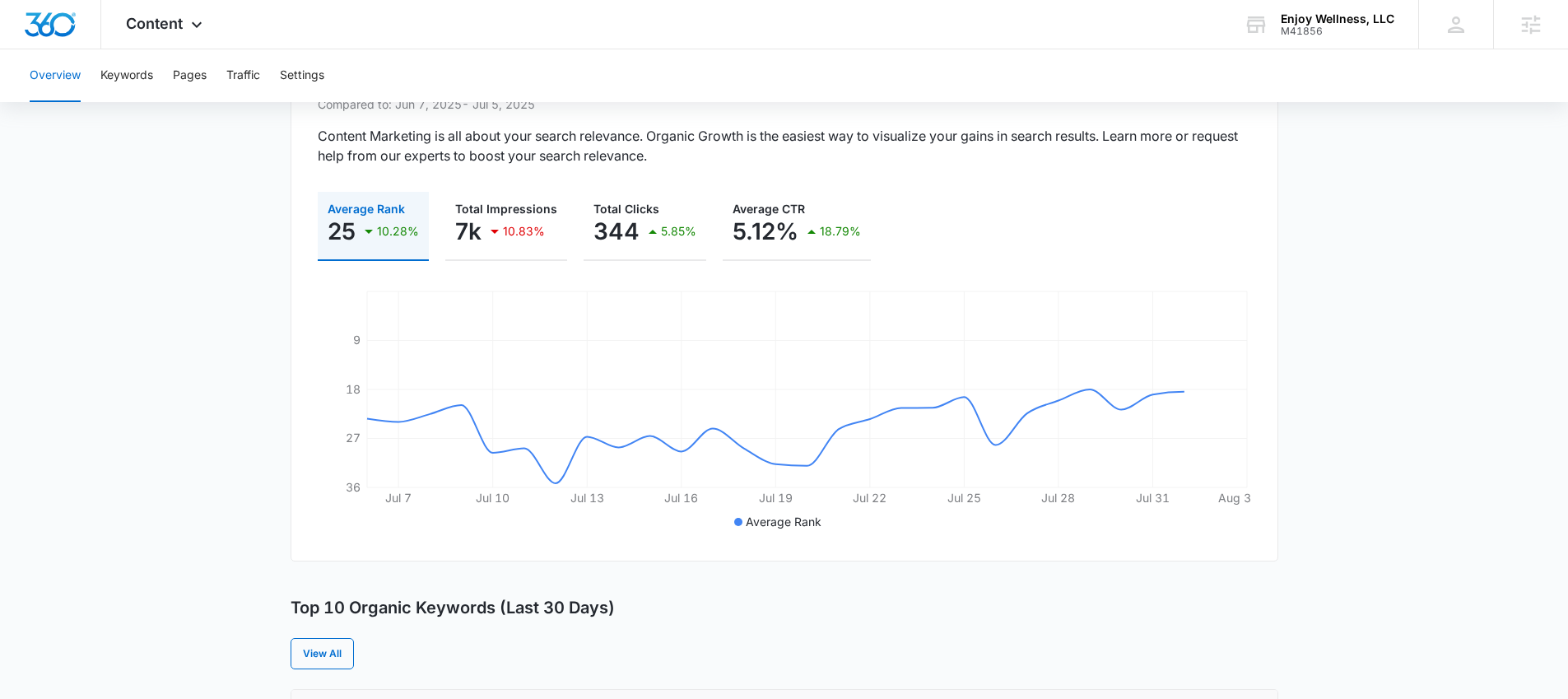 scroll, scrollTop: 169, scrollLeft: 0, axis: vertical 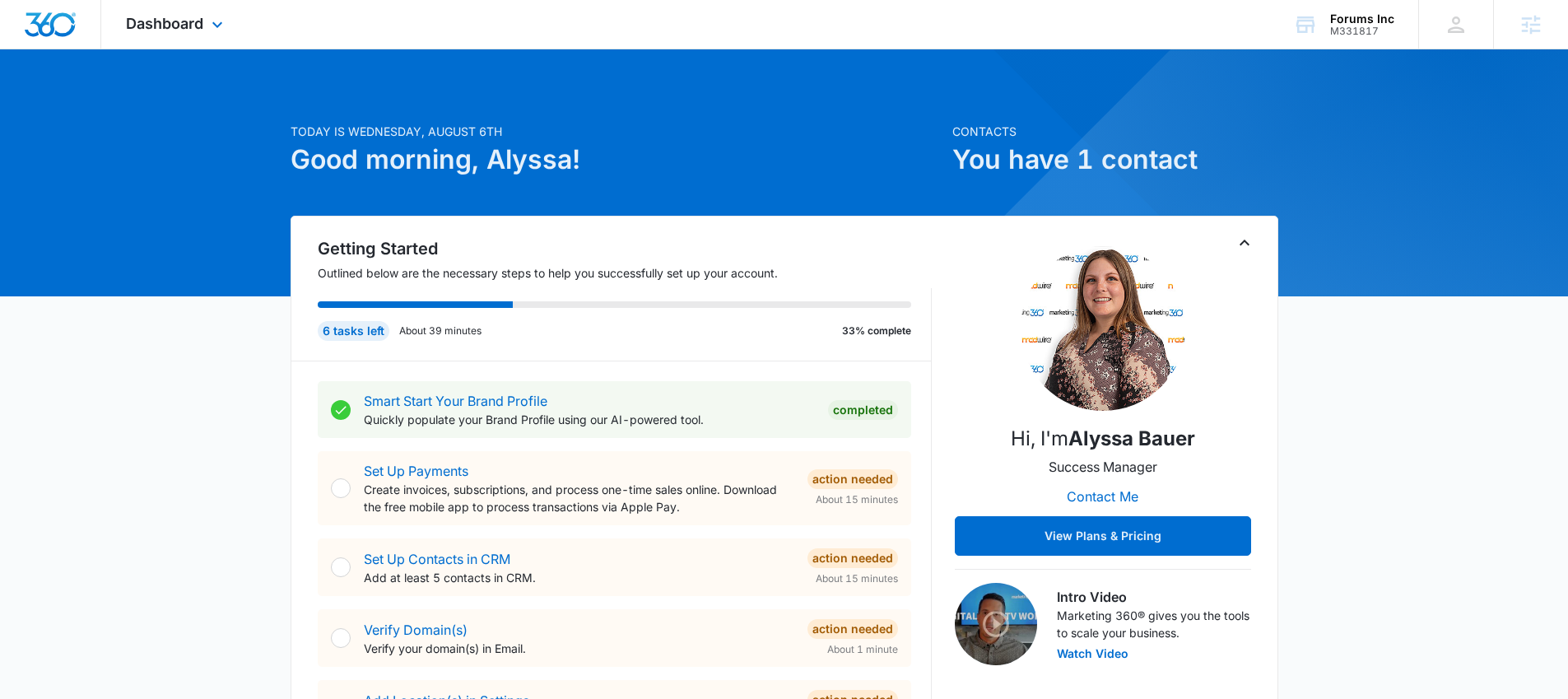 click on "Dashboard Apps Reputation Websites Forms CRM Email Social Shop Payments POS Content Ads Intelligence Files Brand Settings" at bounding box center [176, 24] 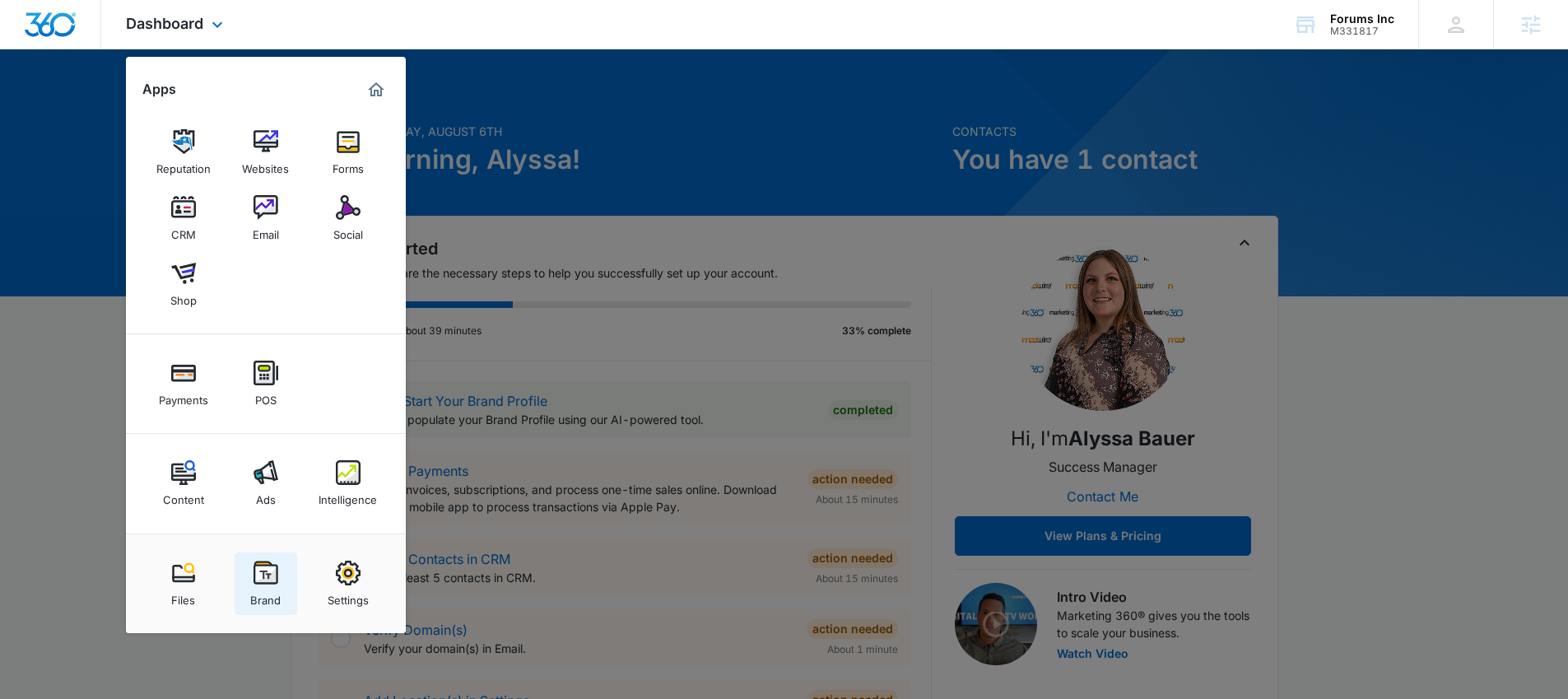 click on "Brand" at bounding box center [265, 596] 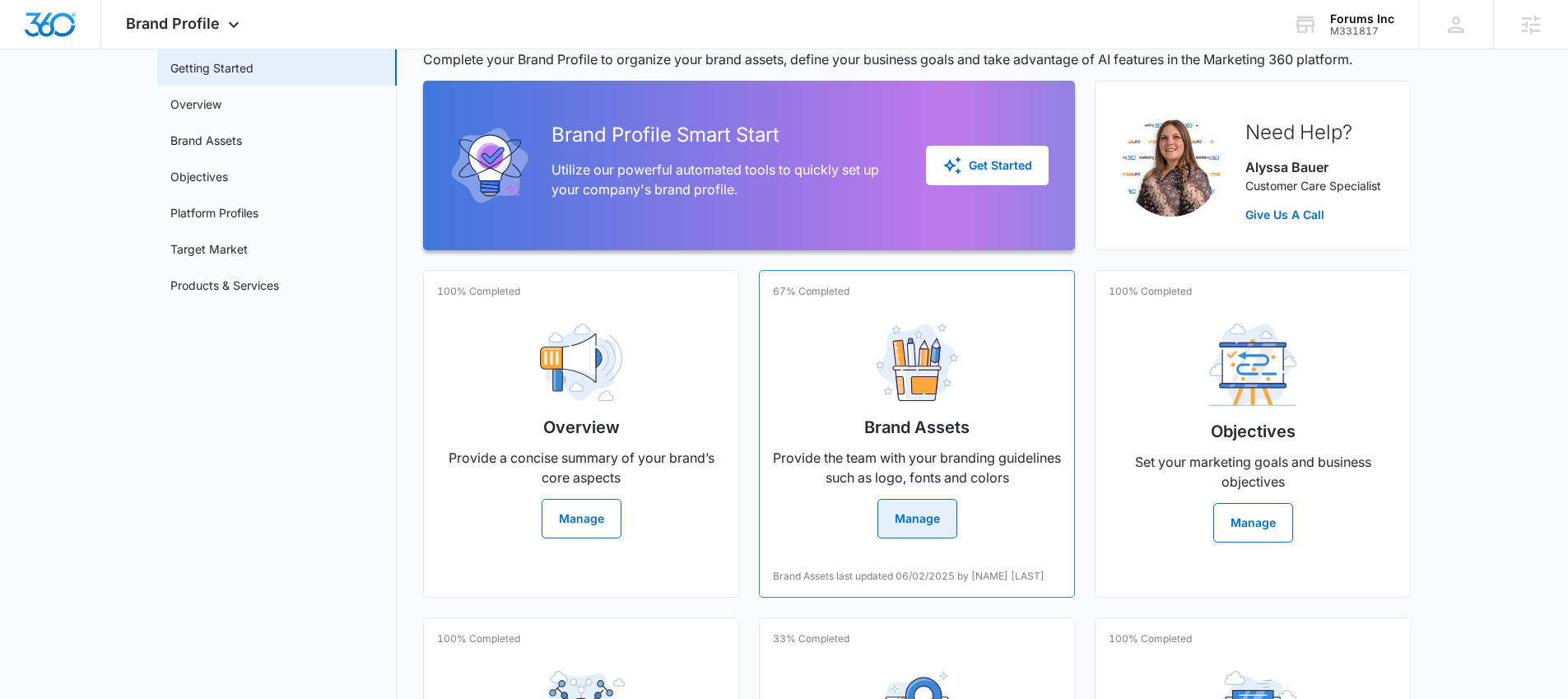 scroll, scrollTop: 95, scrollLeft: 0, axis: vertical 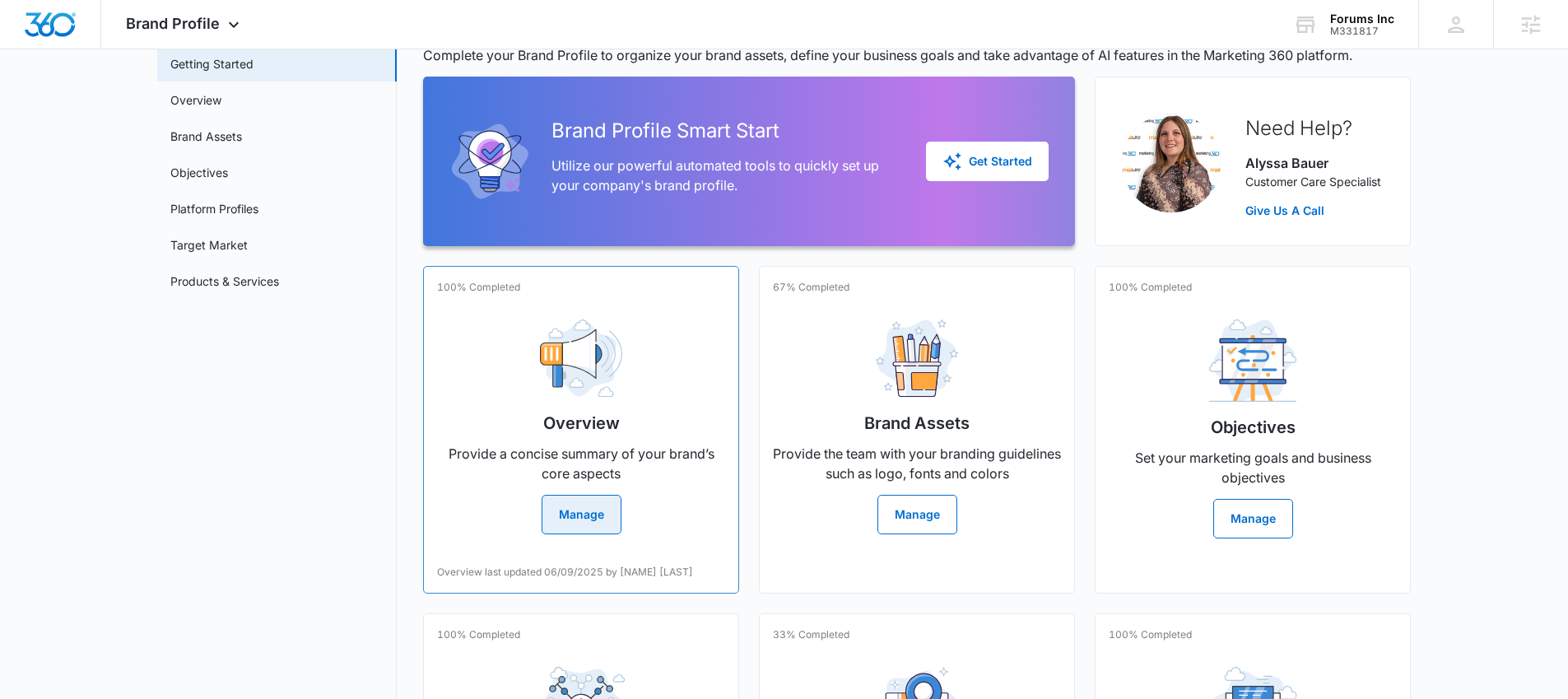 click on "Overview" at bounding box center (581, 423) 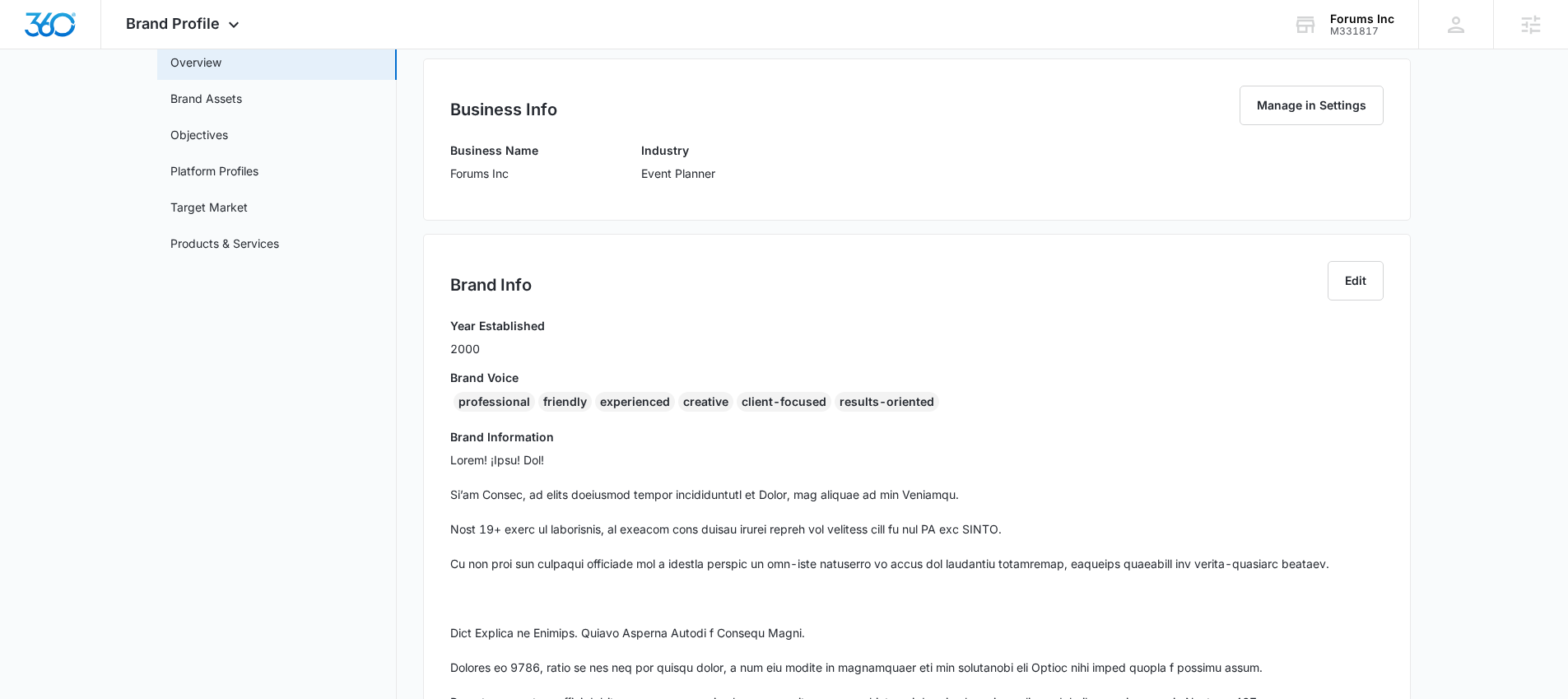 scroll, scrollTop: 151, scrollLeft: 0, axis: vertical 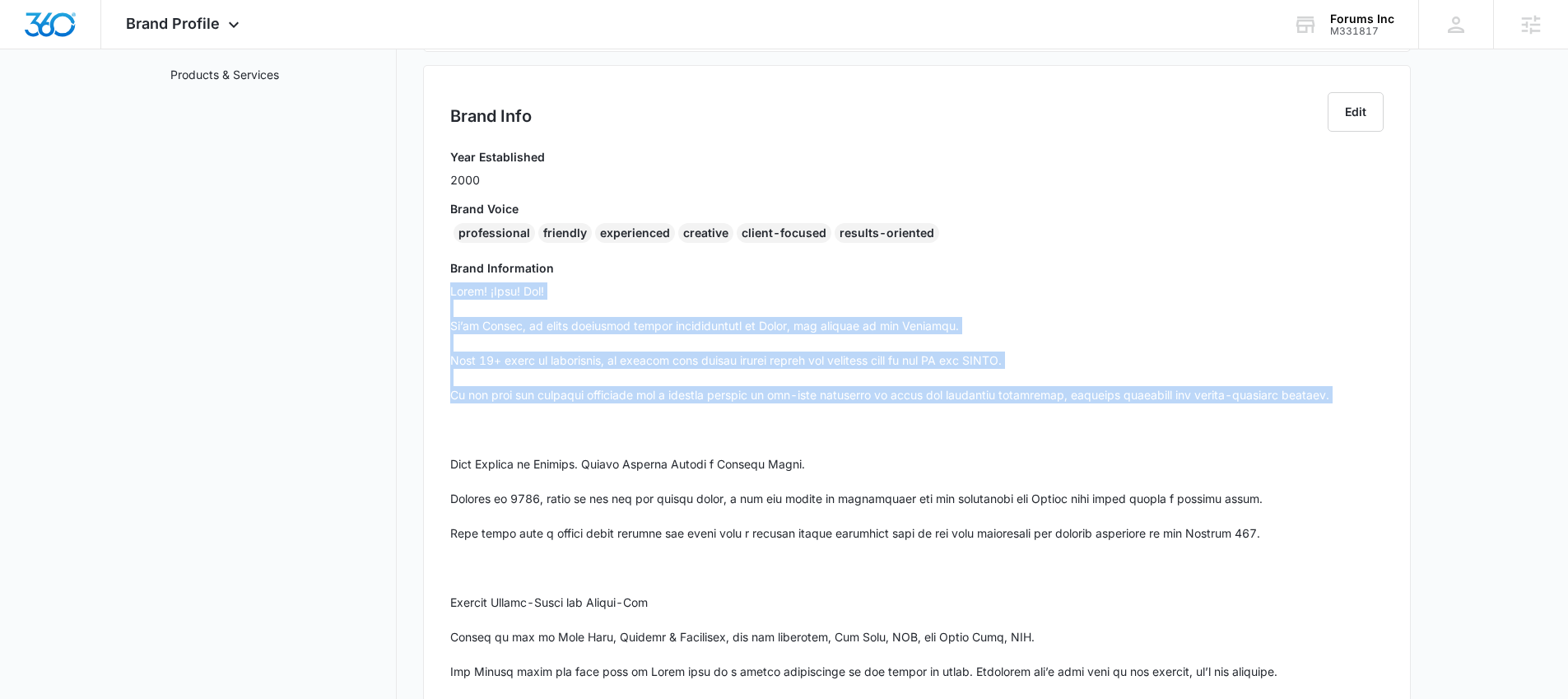 drag, startPoint x: 449, startPoint y: 441, endPoint x: 1333, endPoint y: 406, distance: 884.6926 